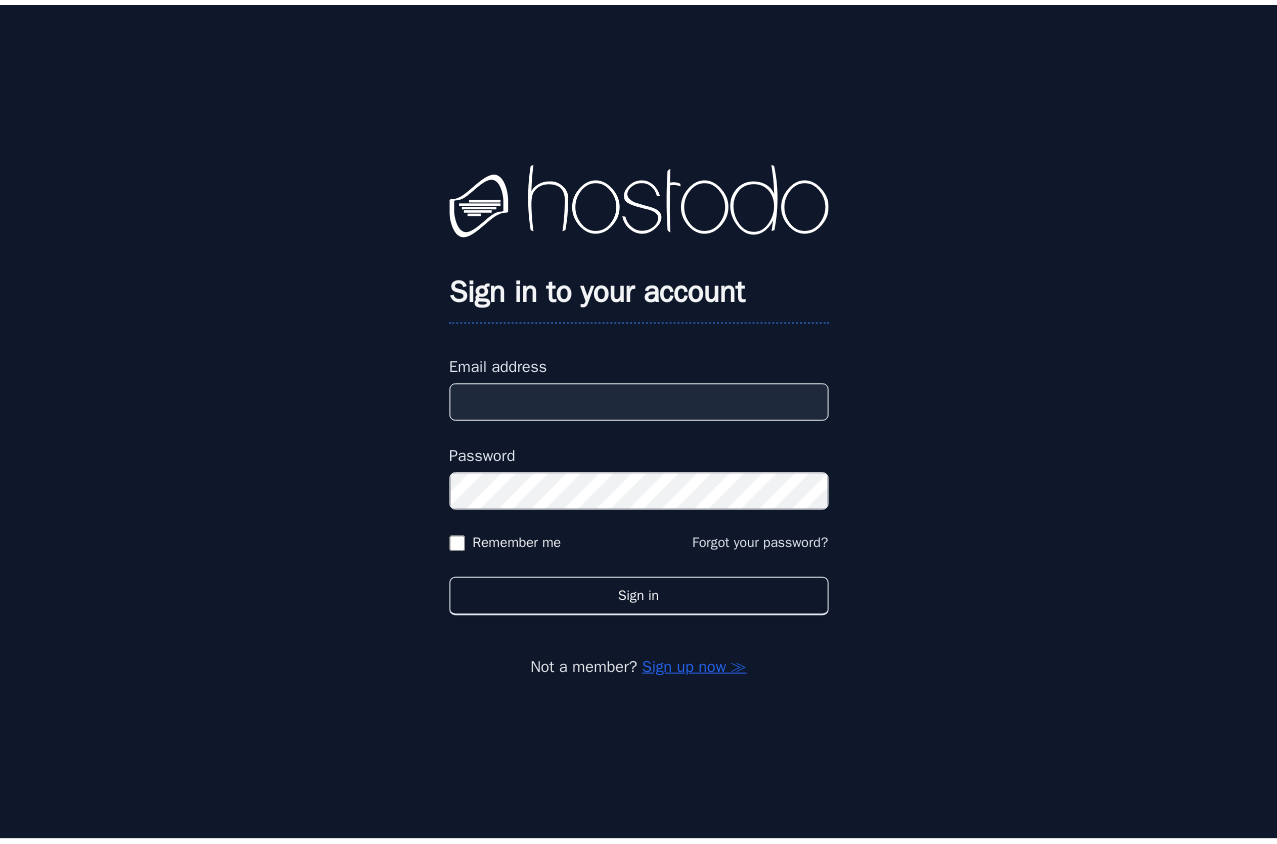 scroll, scrollTop: 0, scrollLeft: 0, axis: both 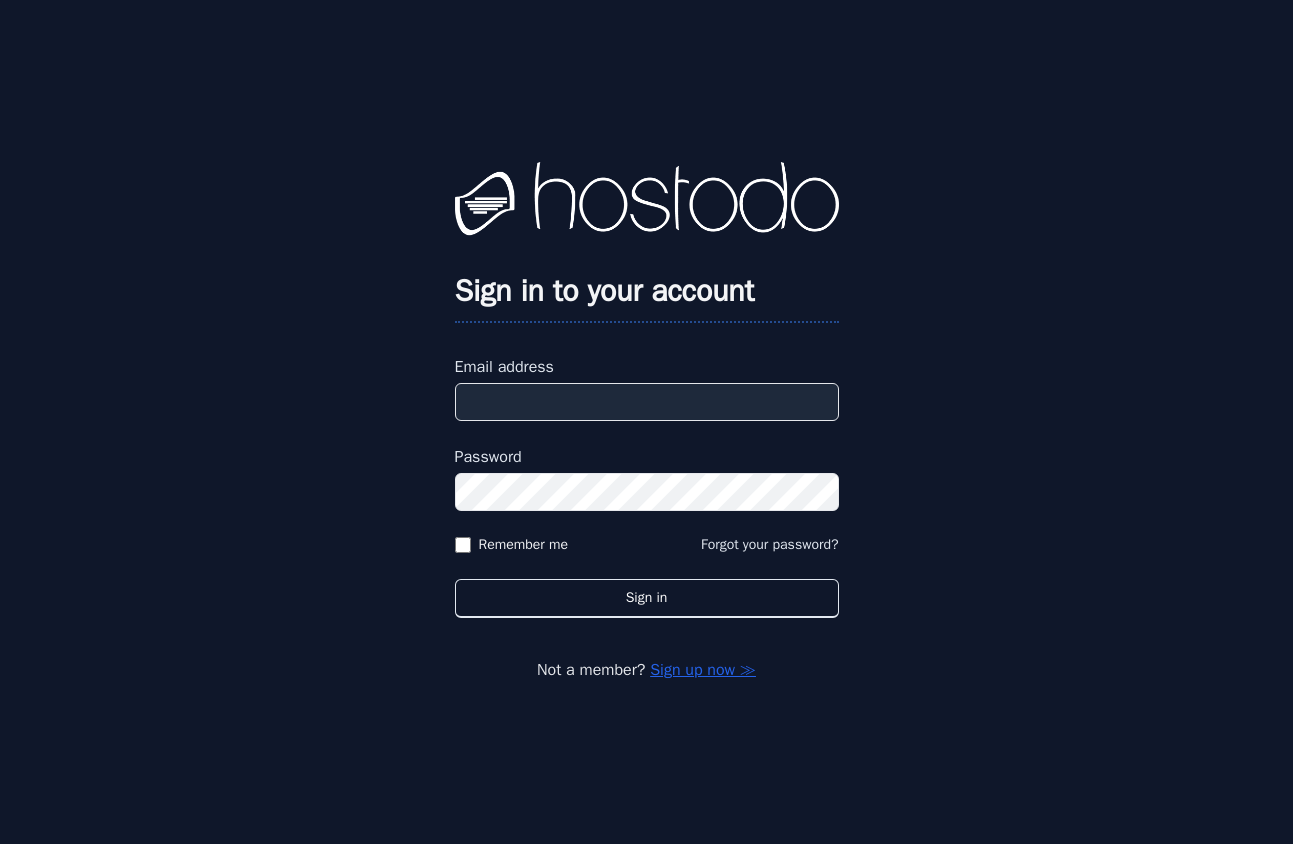 type on "[REDACTED]" 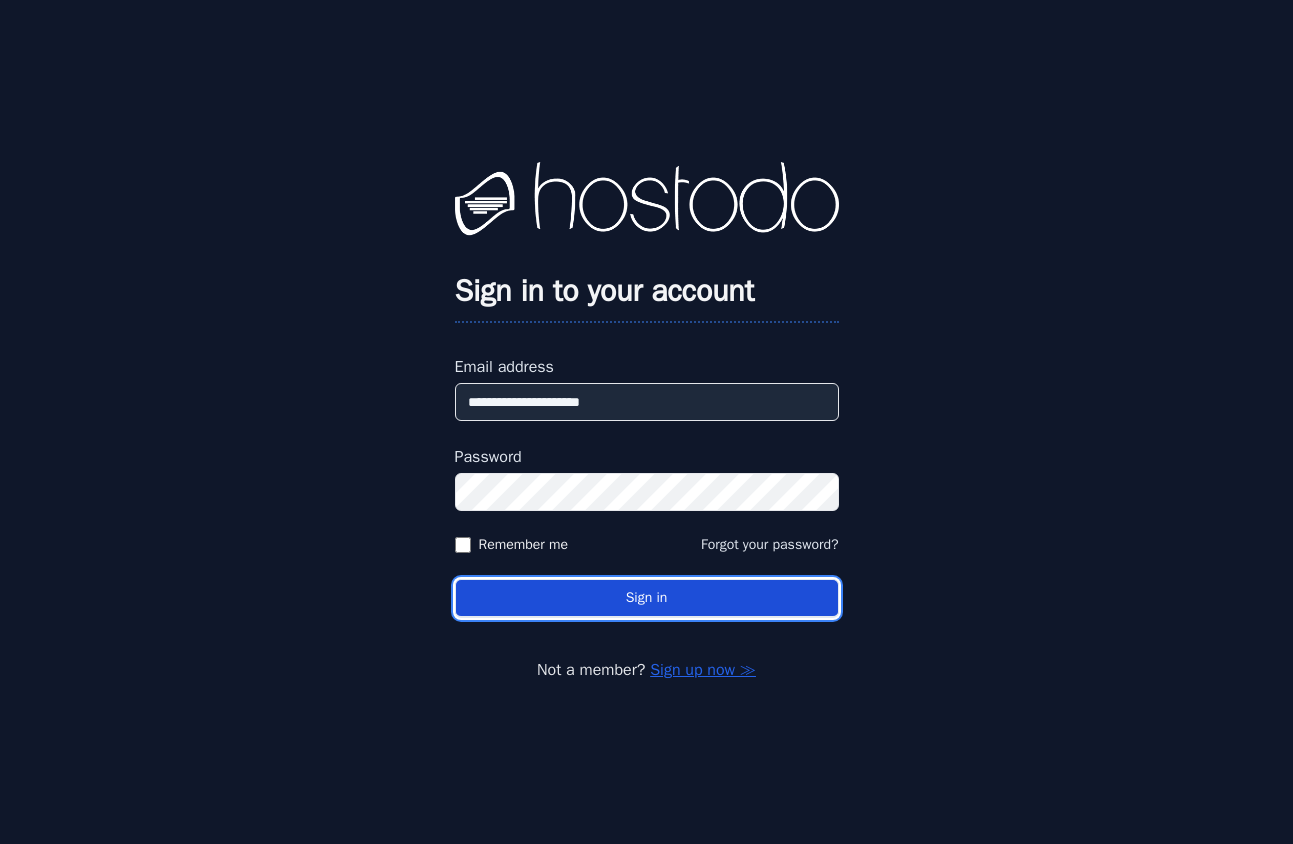 click on "Sign in" at bounding box center (647, 598) 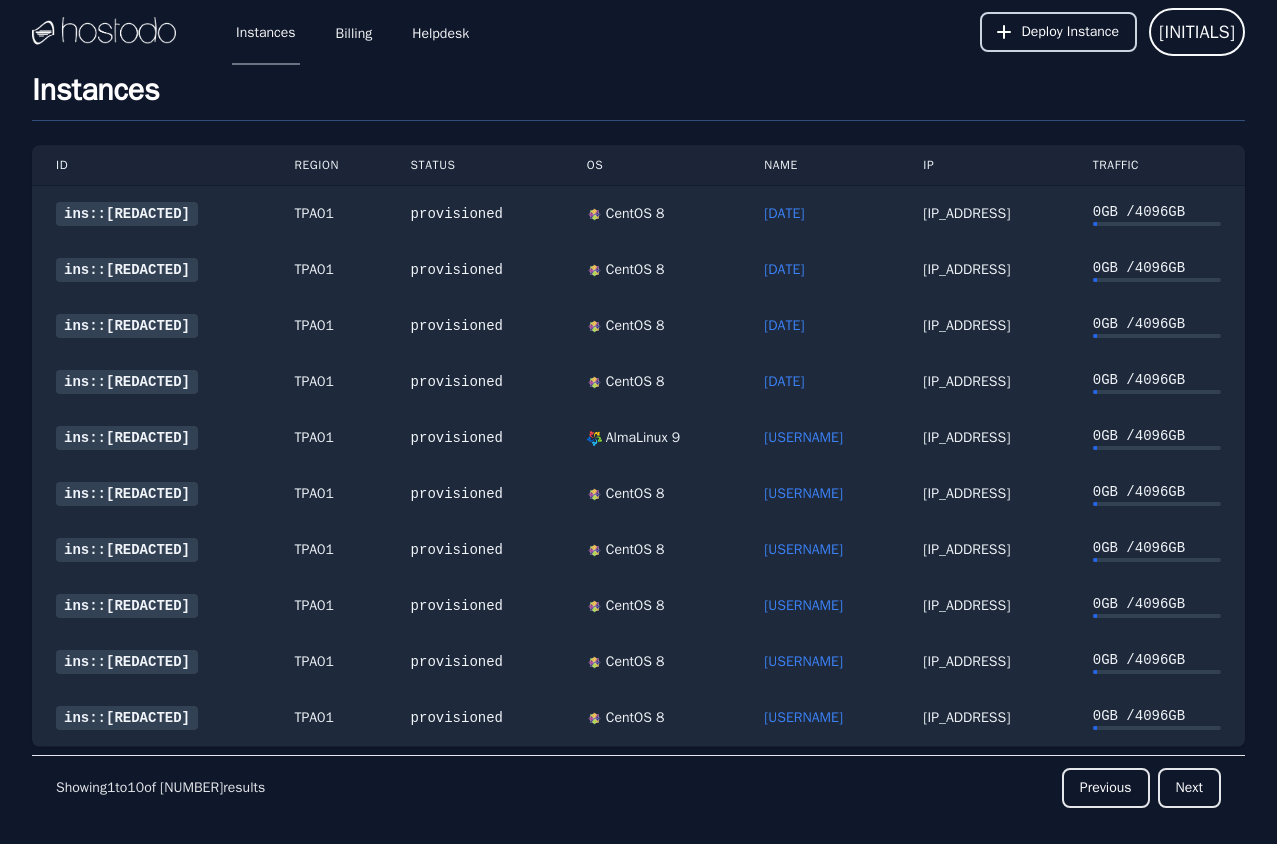 click 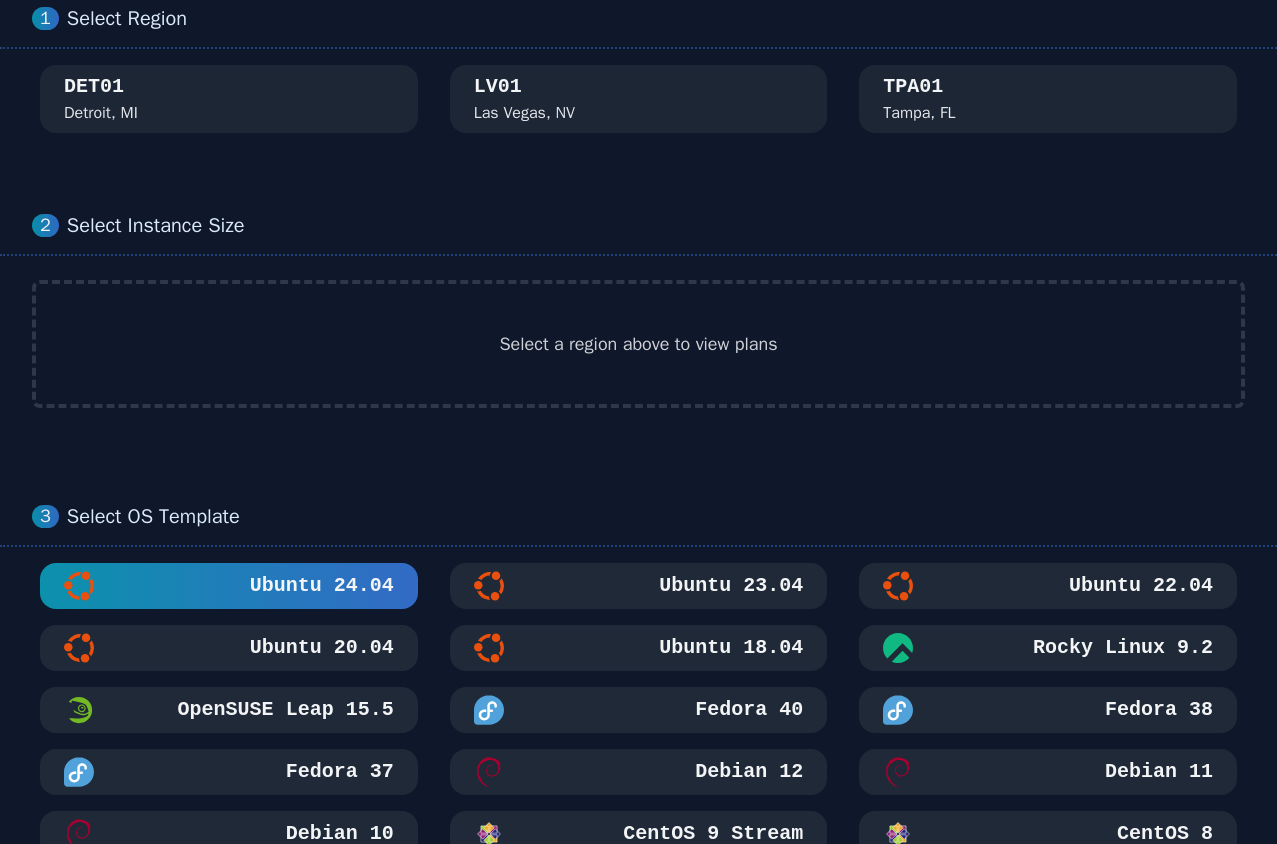 scroll, scrollTop: 0, scrollLeft: 0, axis: both 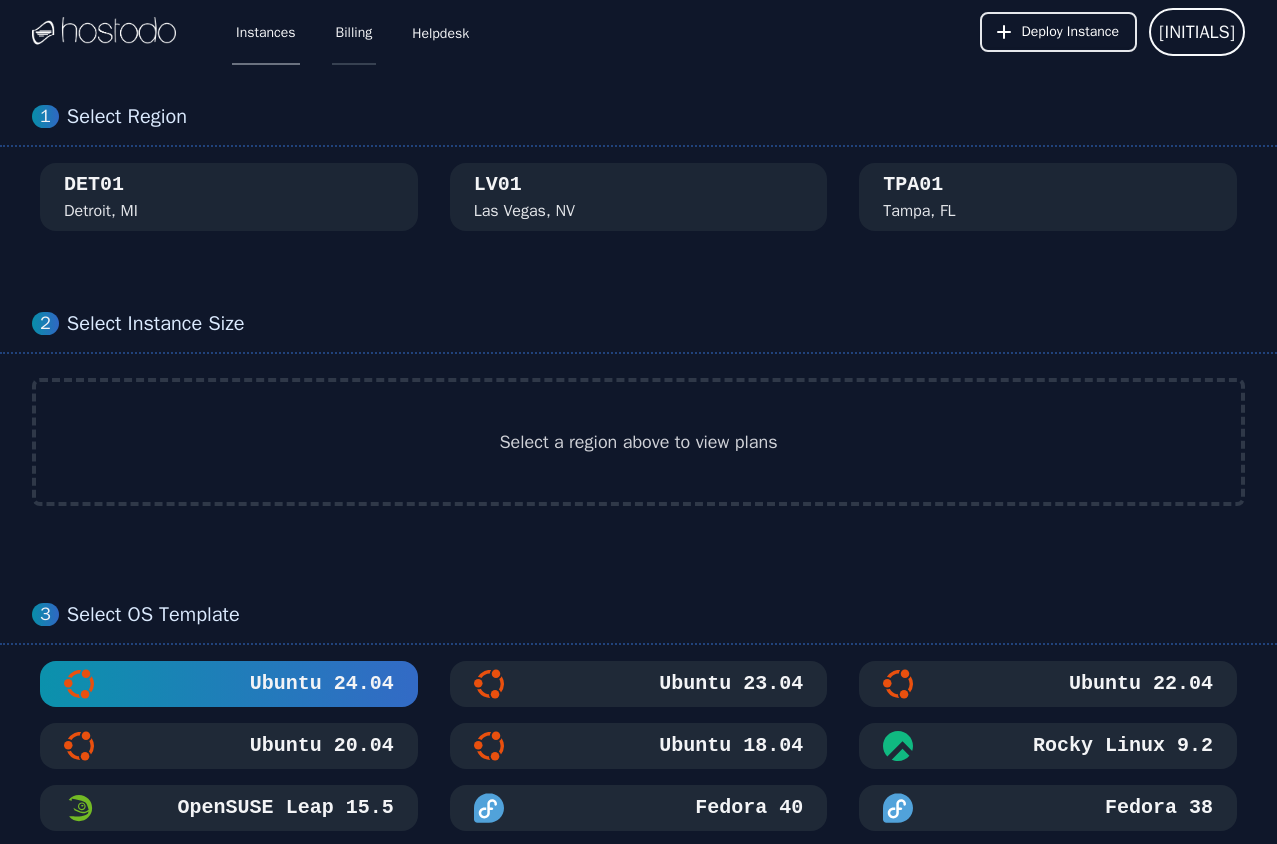click on "Billing" at bounding box center [354, 32] 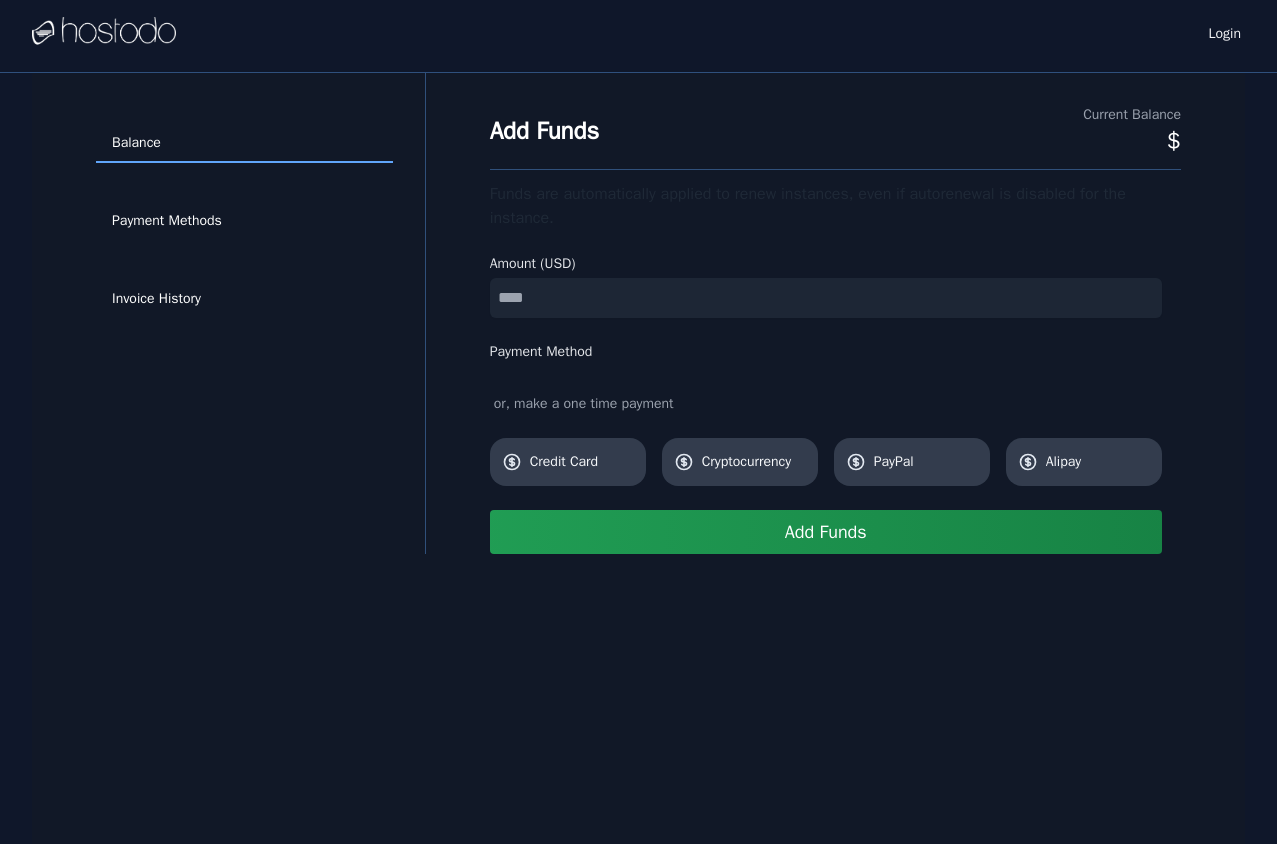 scroll, scrollTop: 0, scrollLeft: 0, axis: both 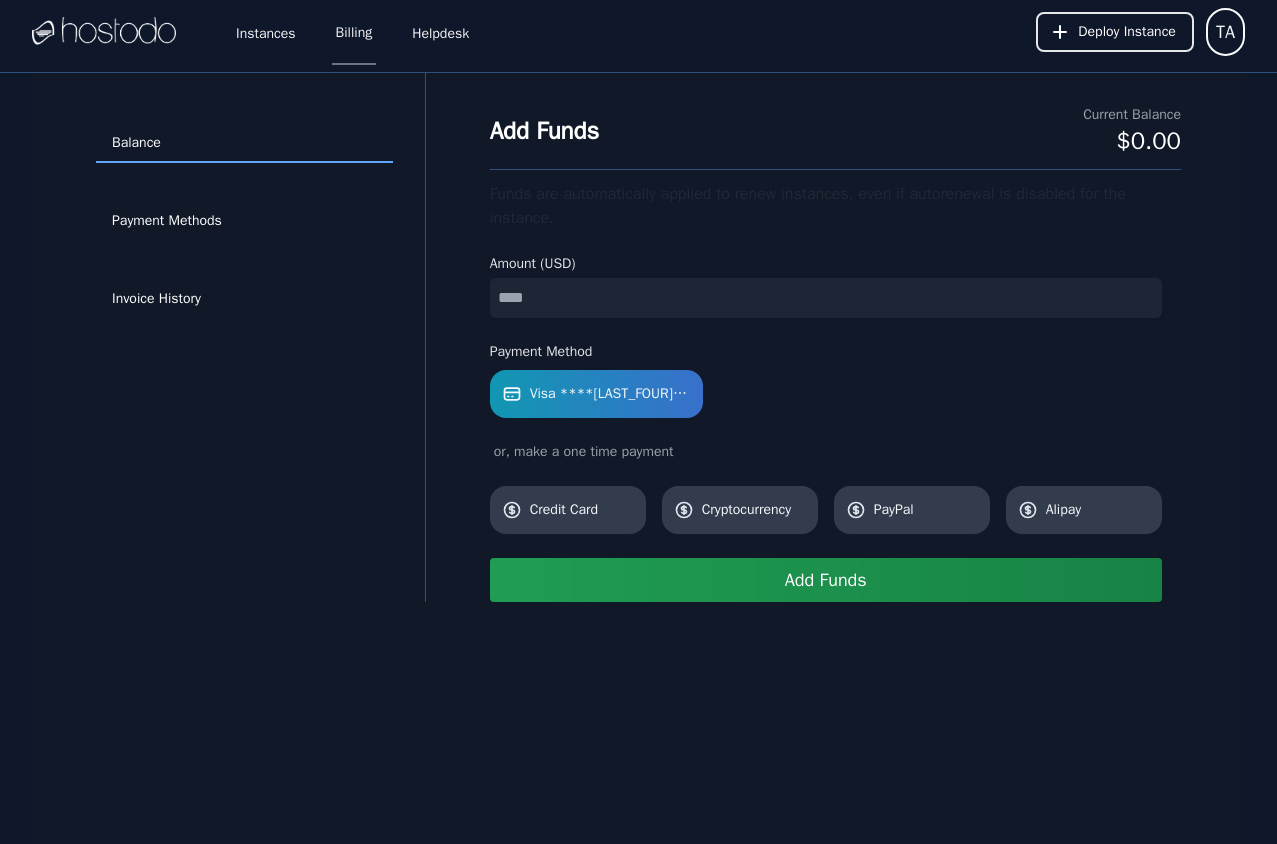 click at bounding box center (104, 32) 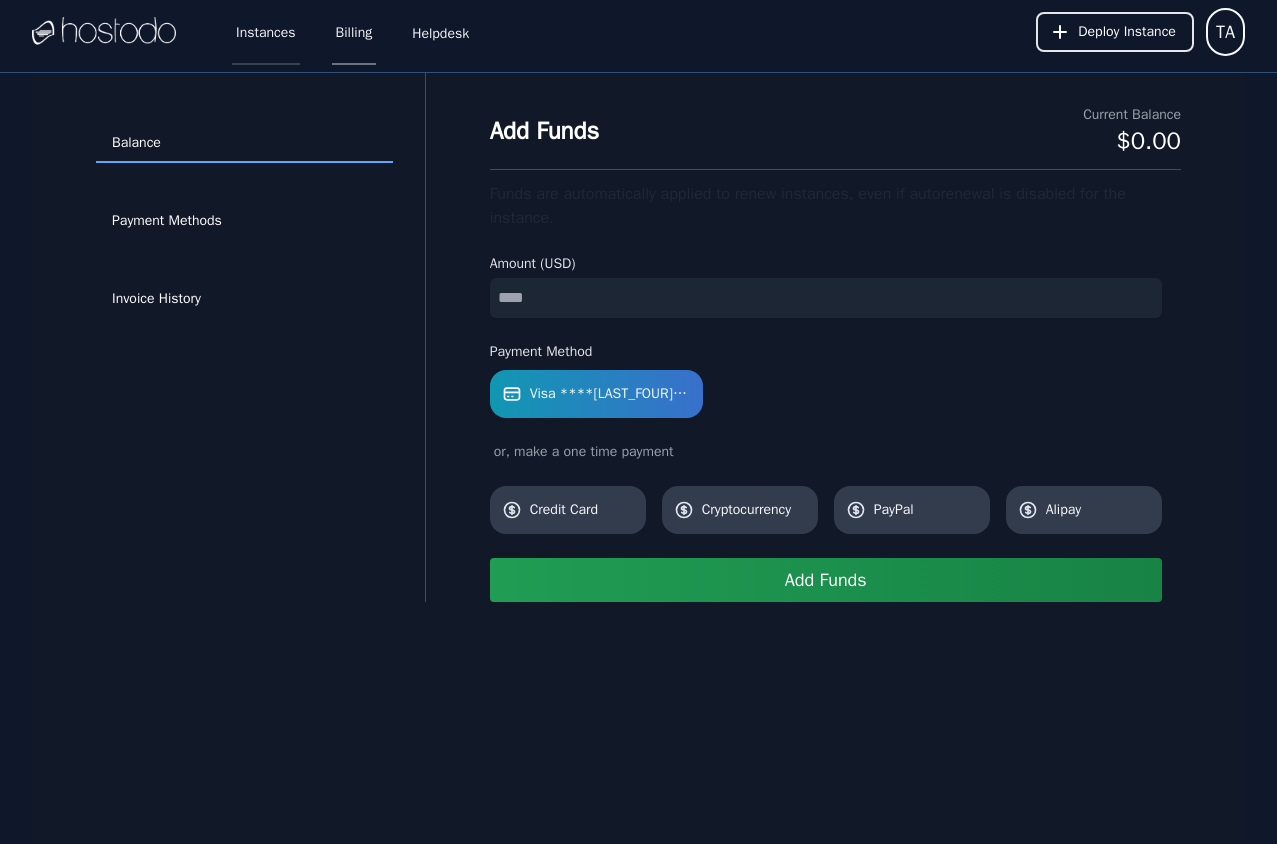 click on "Instances" at bounding box center [266, 32] 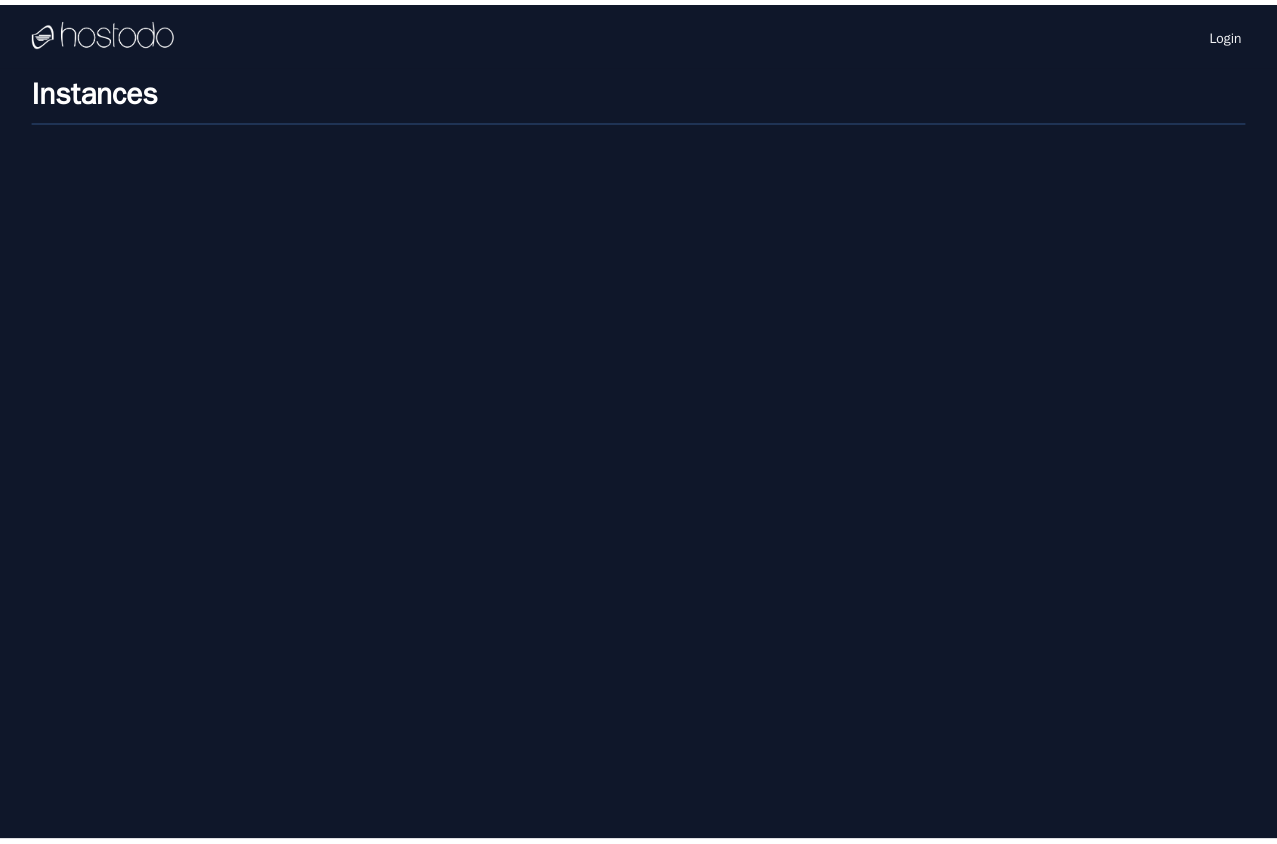 scroll, scrollTop: 0, scrollLeft: 0, axis: both 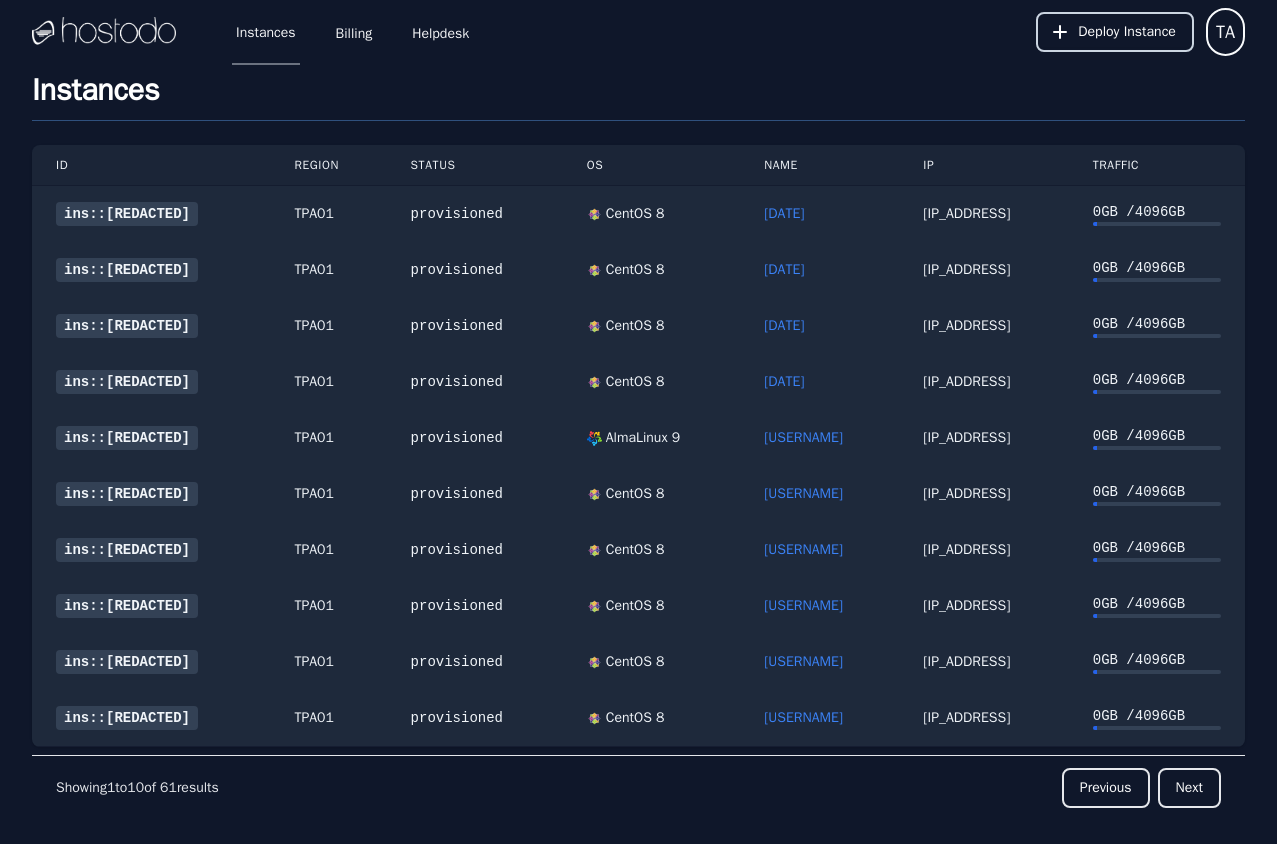 click on "Deploy Instance" at bounding box center [1127, 32] 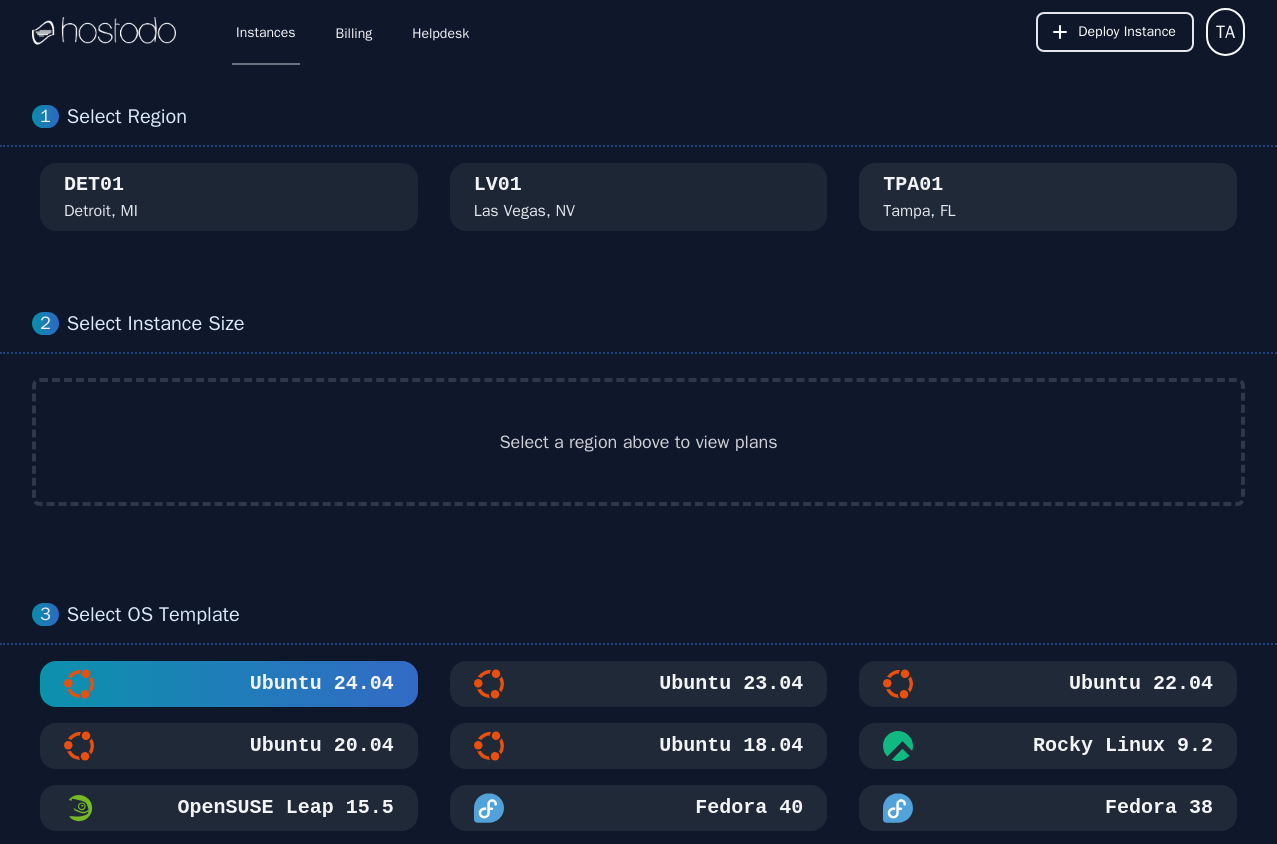 click on "TPA01   Tampa, FL" at bounding box center [1048, 197] 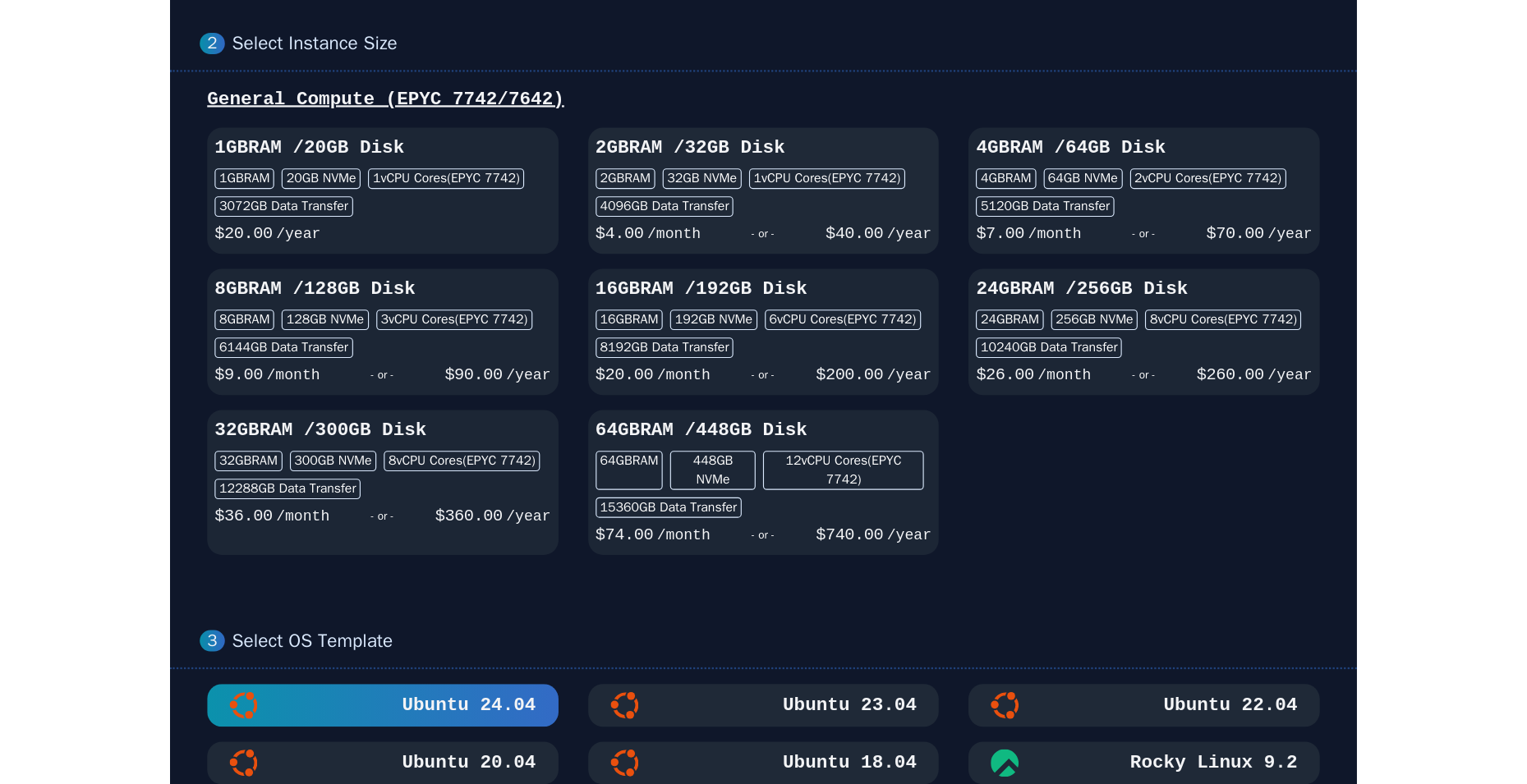 scroll, scrollTop: 246, scrollLeft: 0, axis: vertical 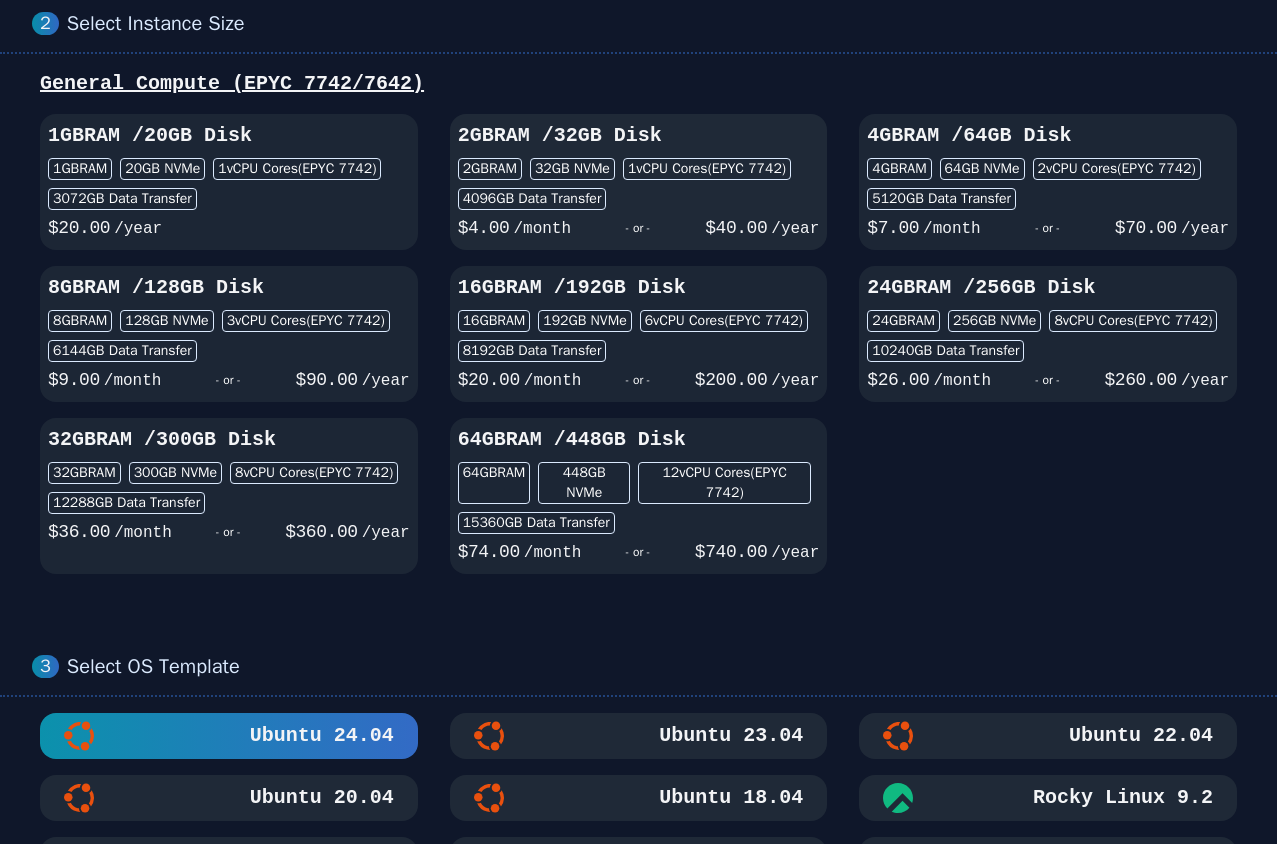 click on "4096 GB Data Transfer" at bounding box center (639, 199) 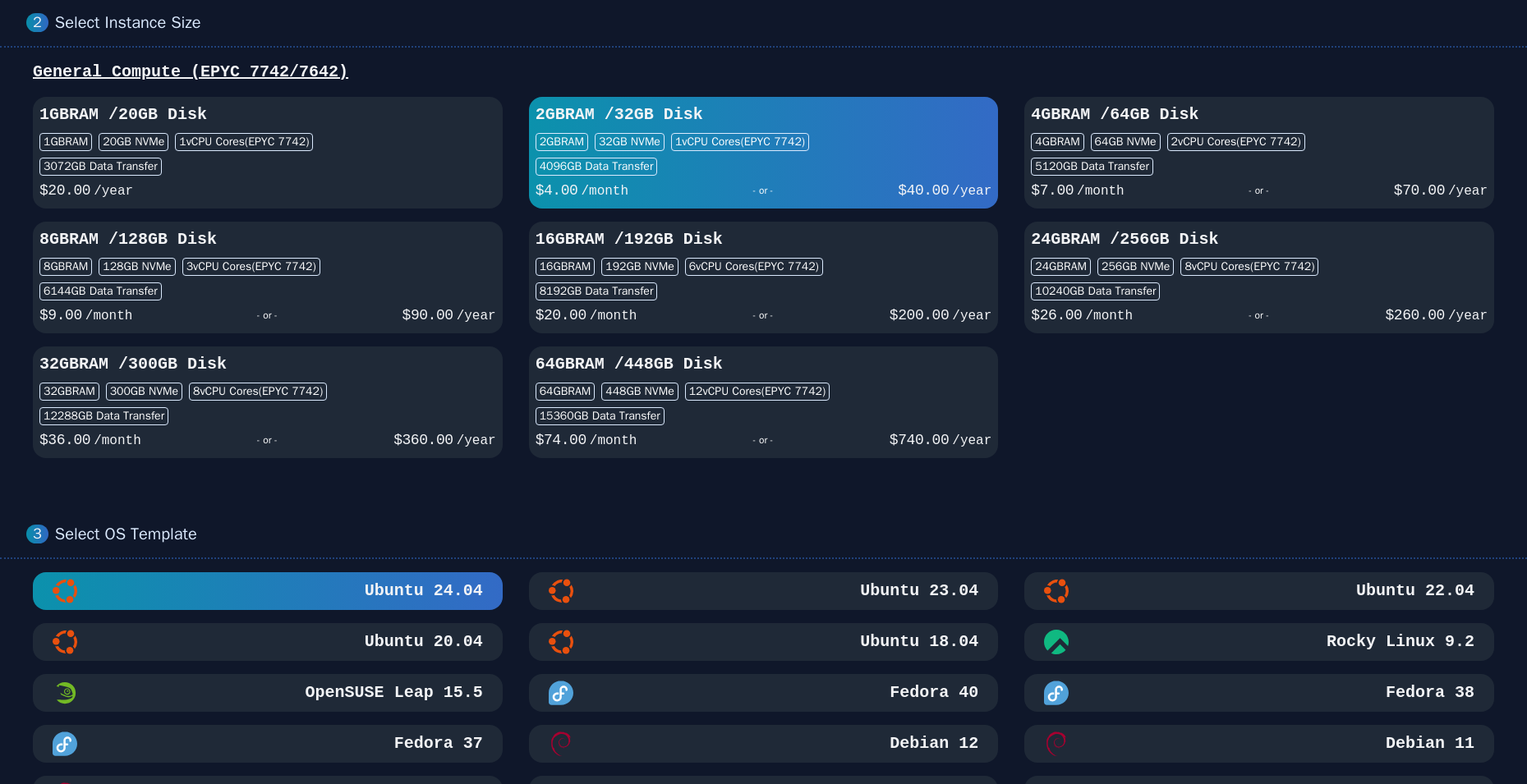scroll, scrollTop: 0, scrollLeft: 0, axis: both 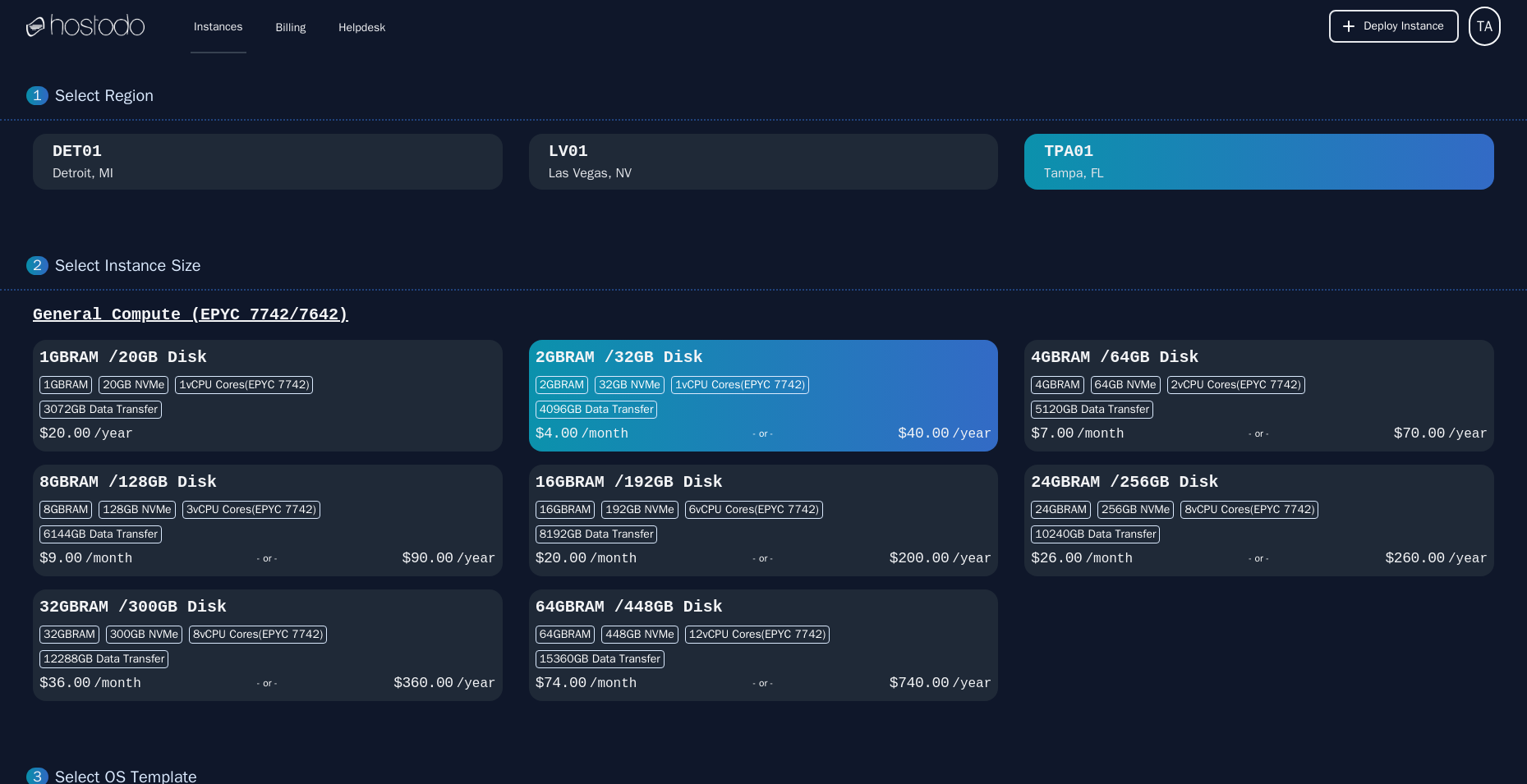 click on "Instances" at bounding box center (218, 26) 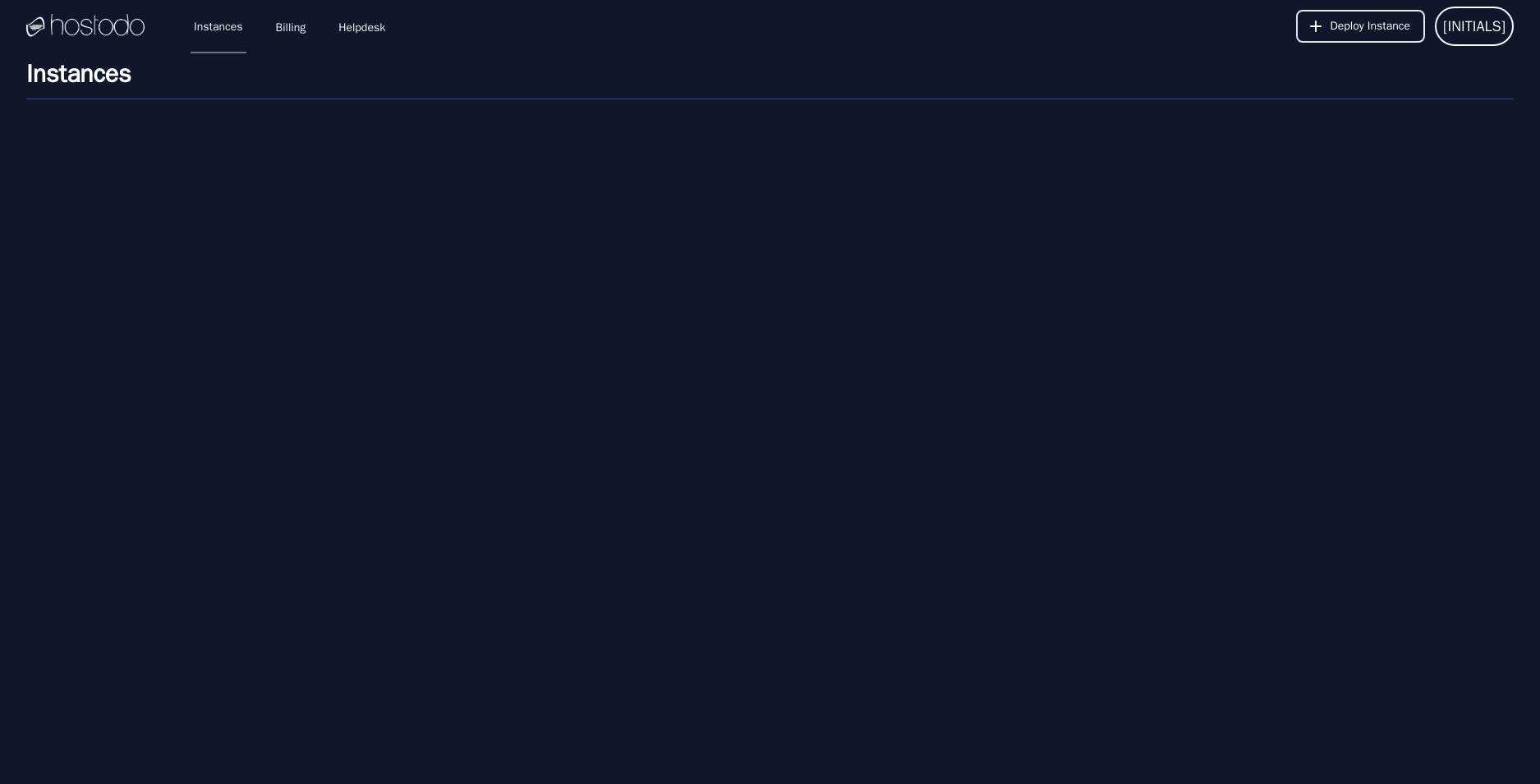 scroll, scrollTop: 0, scrollLeft: 0, axis: both 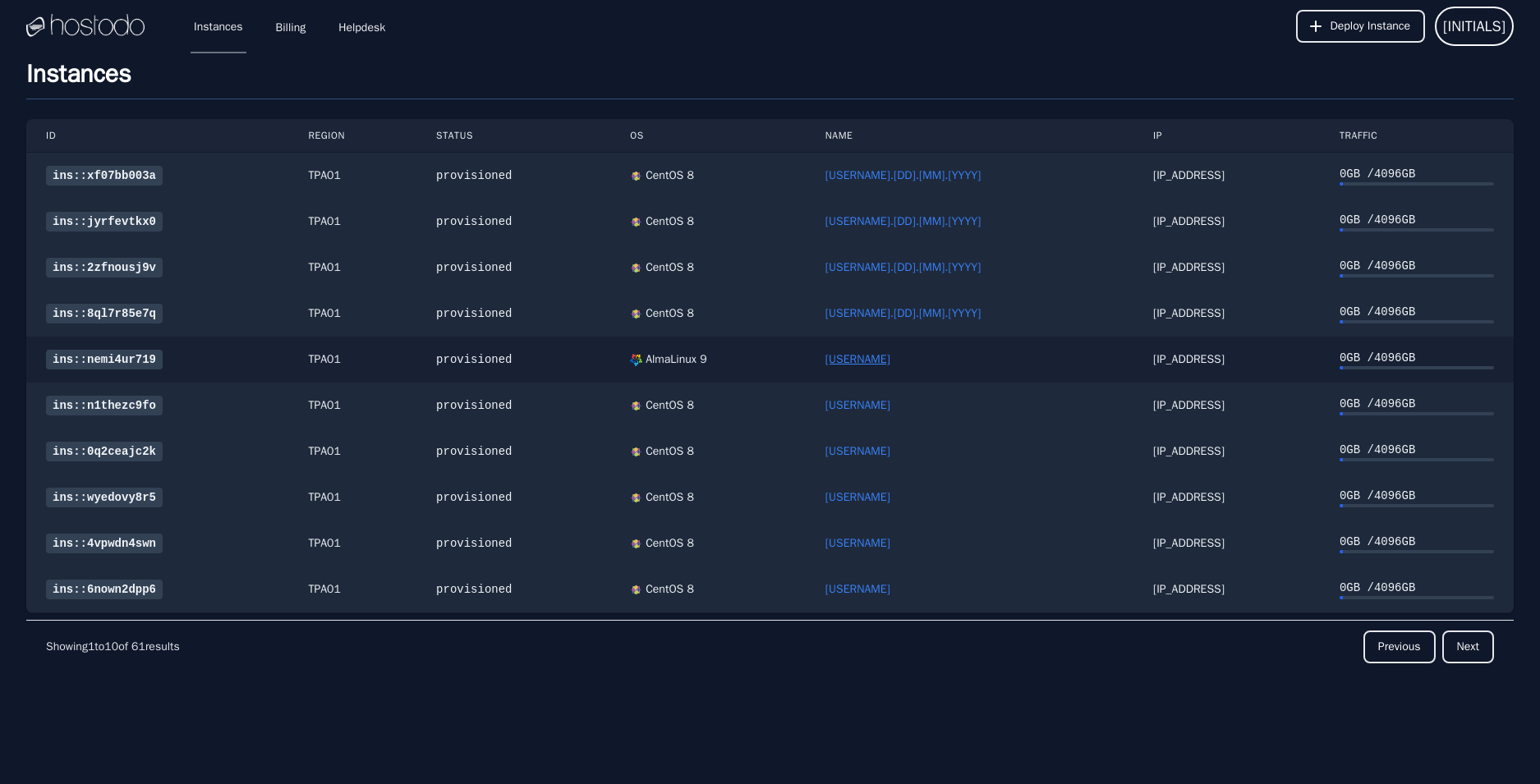 click on "[USERNAME]" at bounding box center (857, 359) 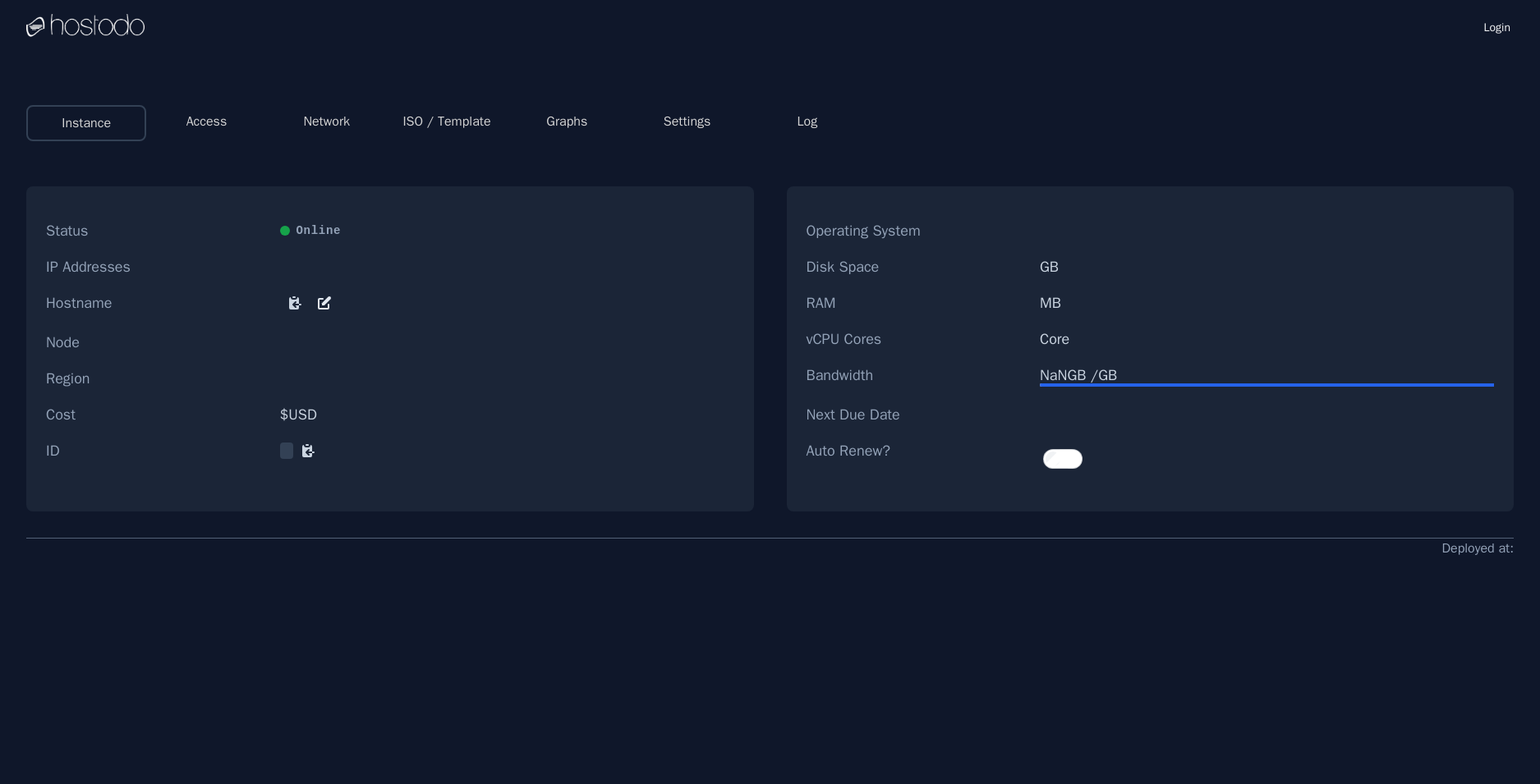 scroll, scrollTop: 0, scrollLeft: 0, axis: both 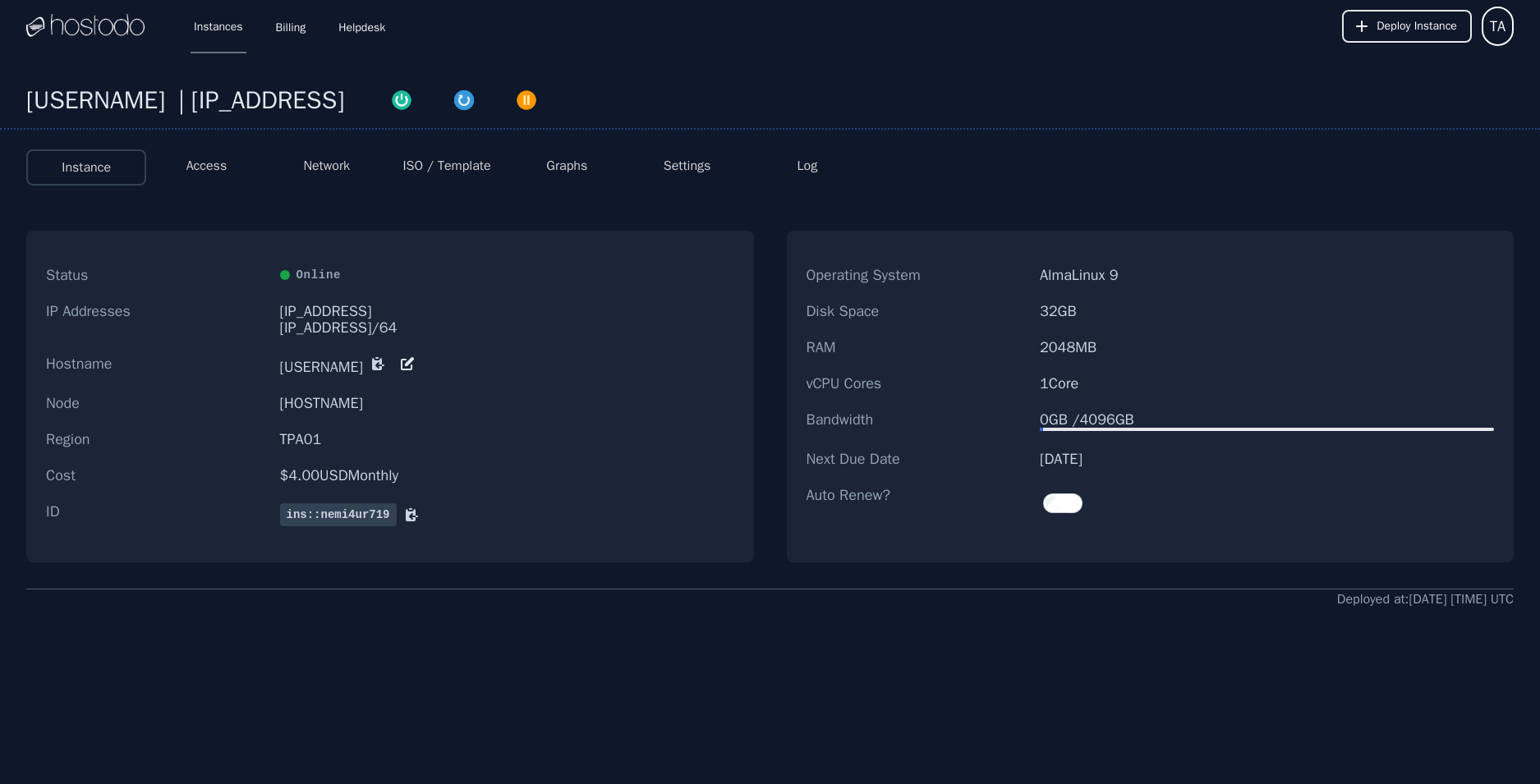 click on "ISO / Template" at bounding box center (446, 166) 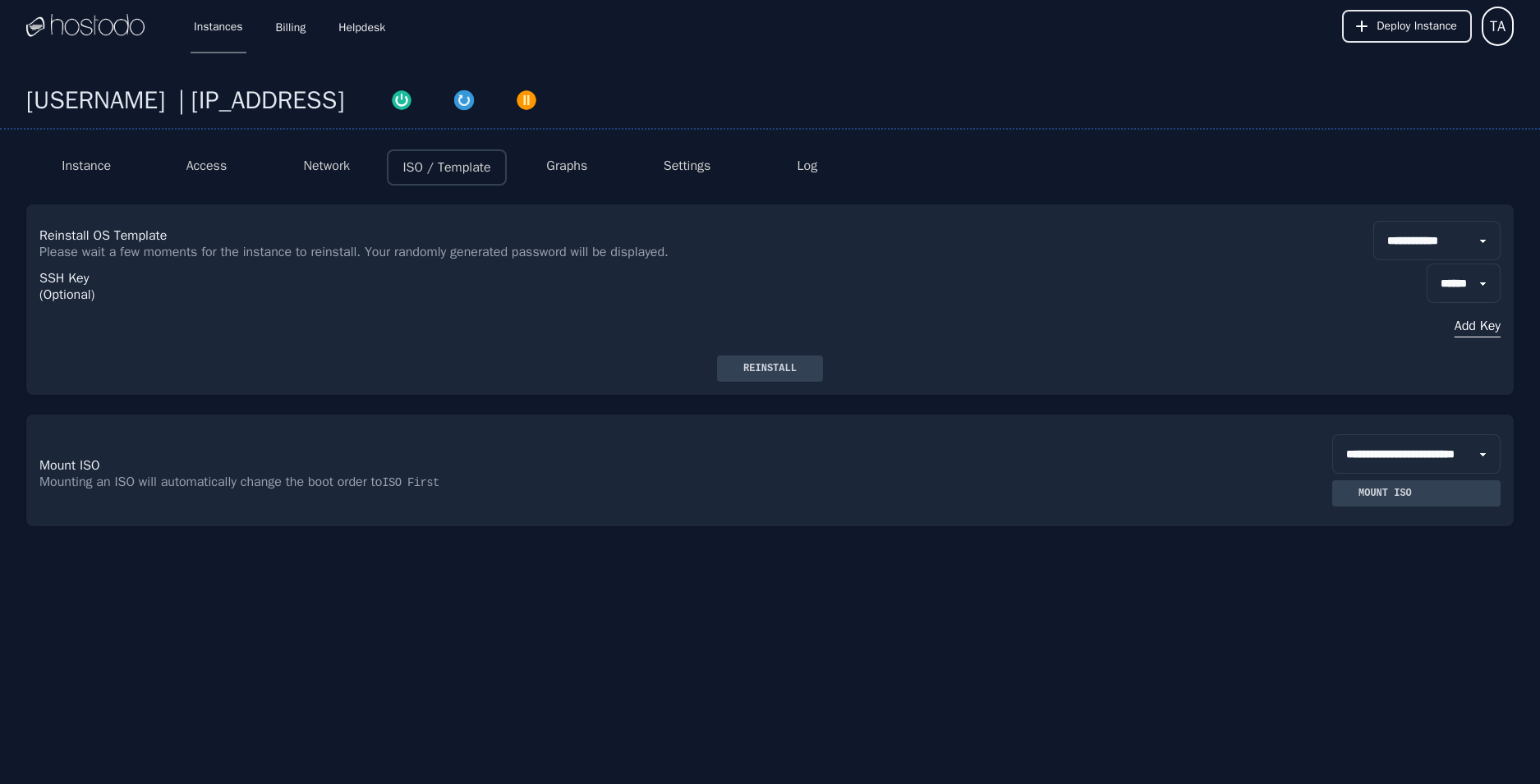 click on "Network" at bounding box center [326, 166] 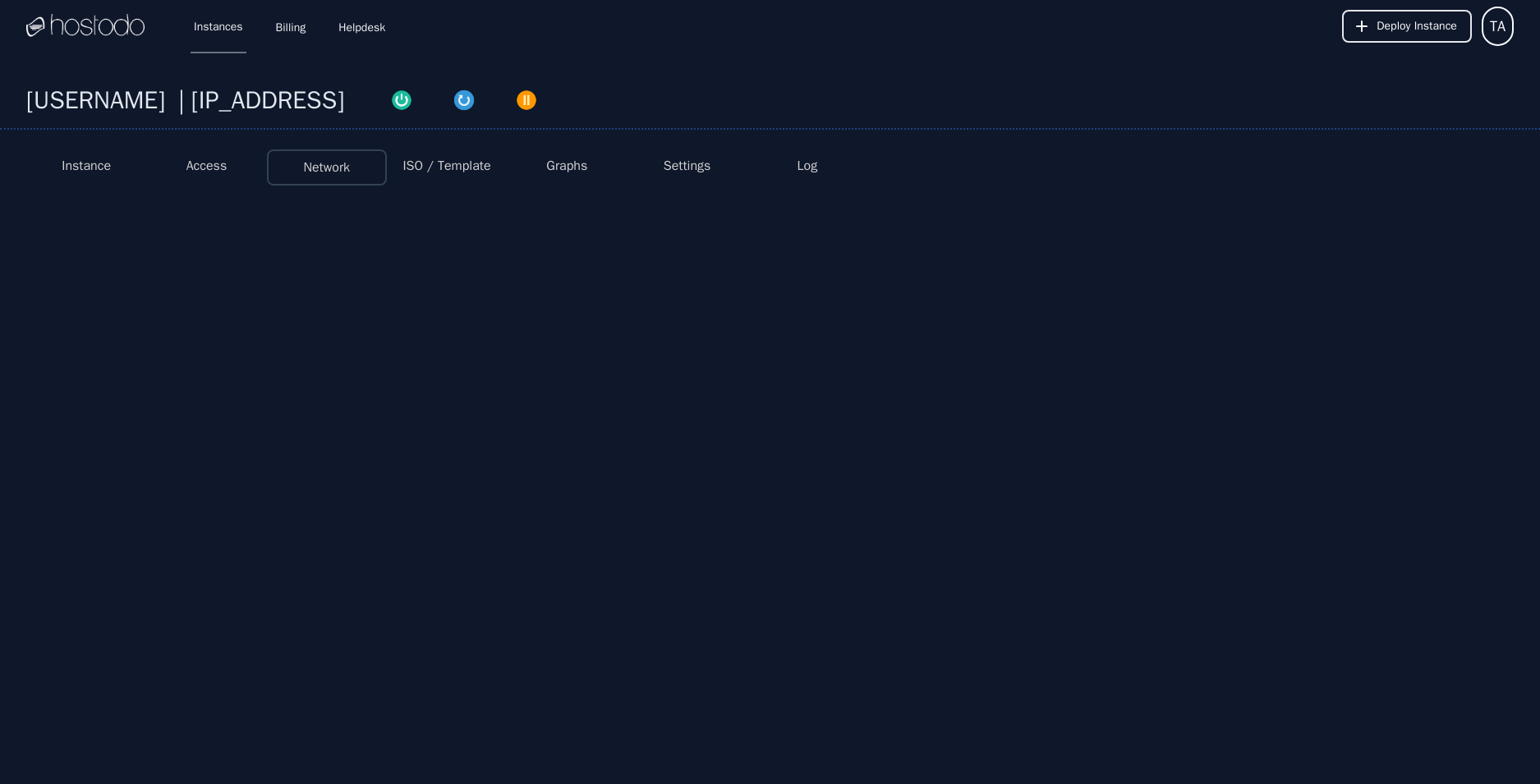 click on "ISO / Template" at bounding box center (446, 166) 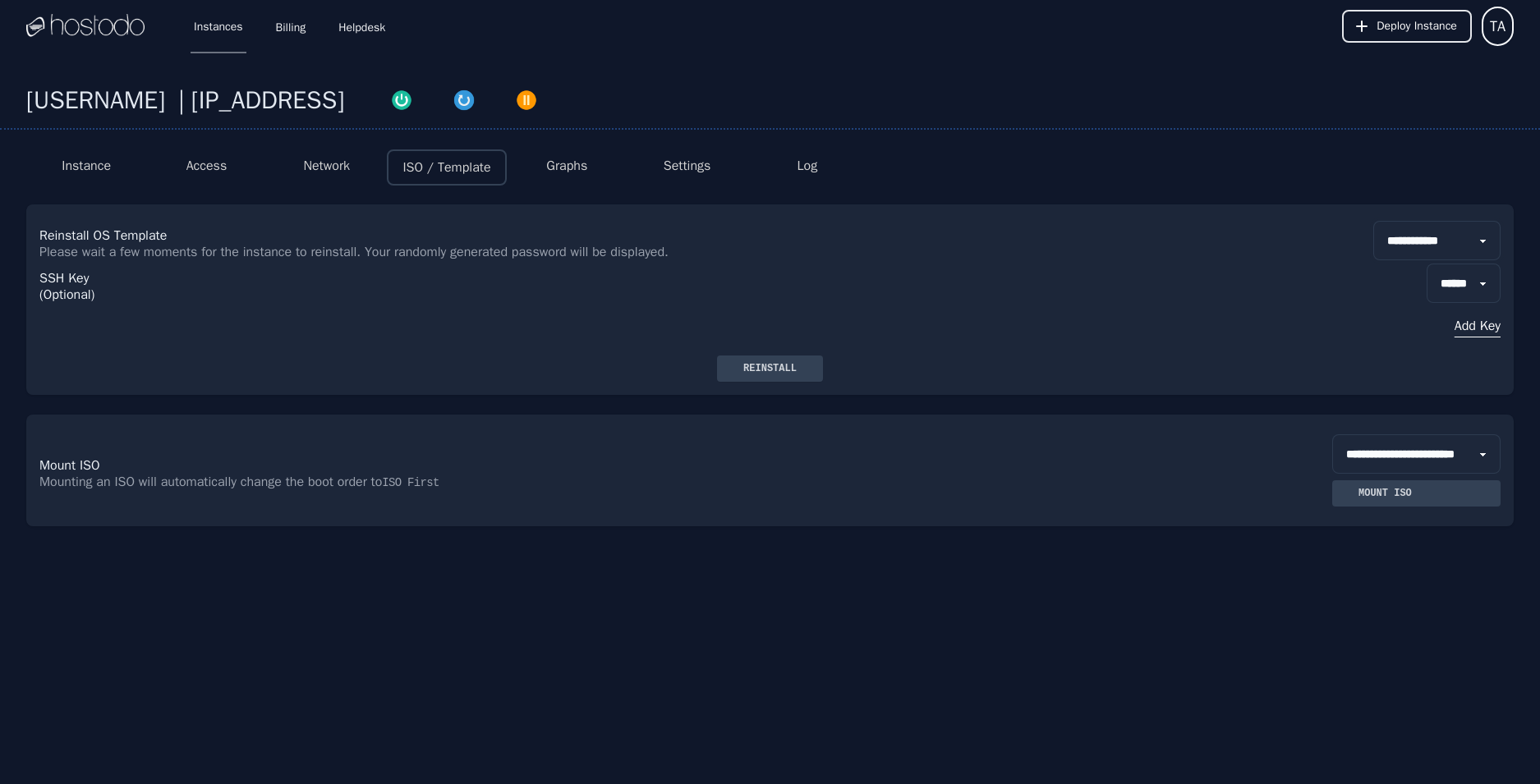click on "**********" at bounding box center (1437, 241) 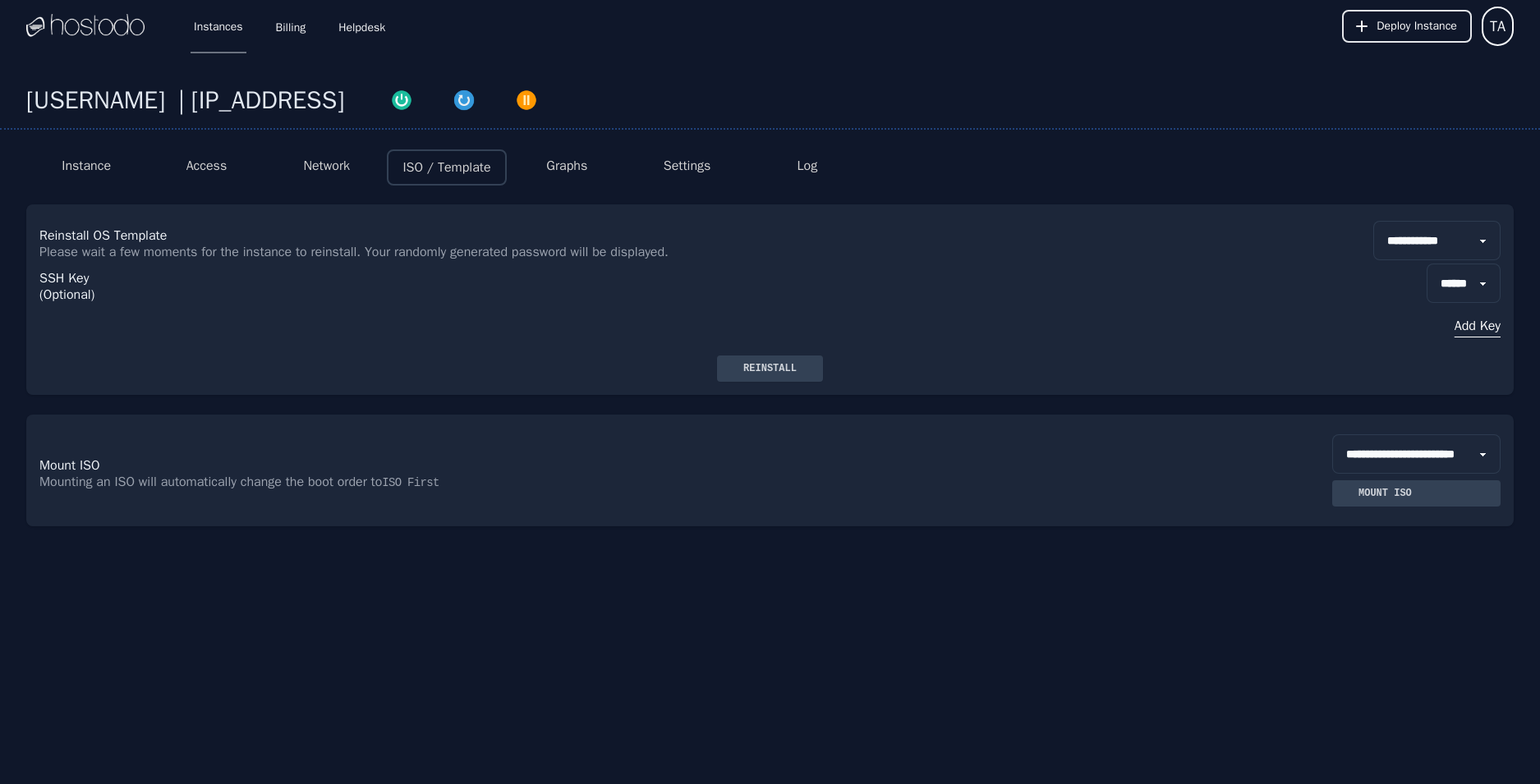 click on "**********" at bounding box center [770, 470] 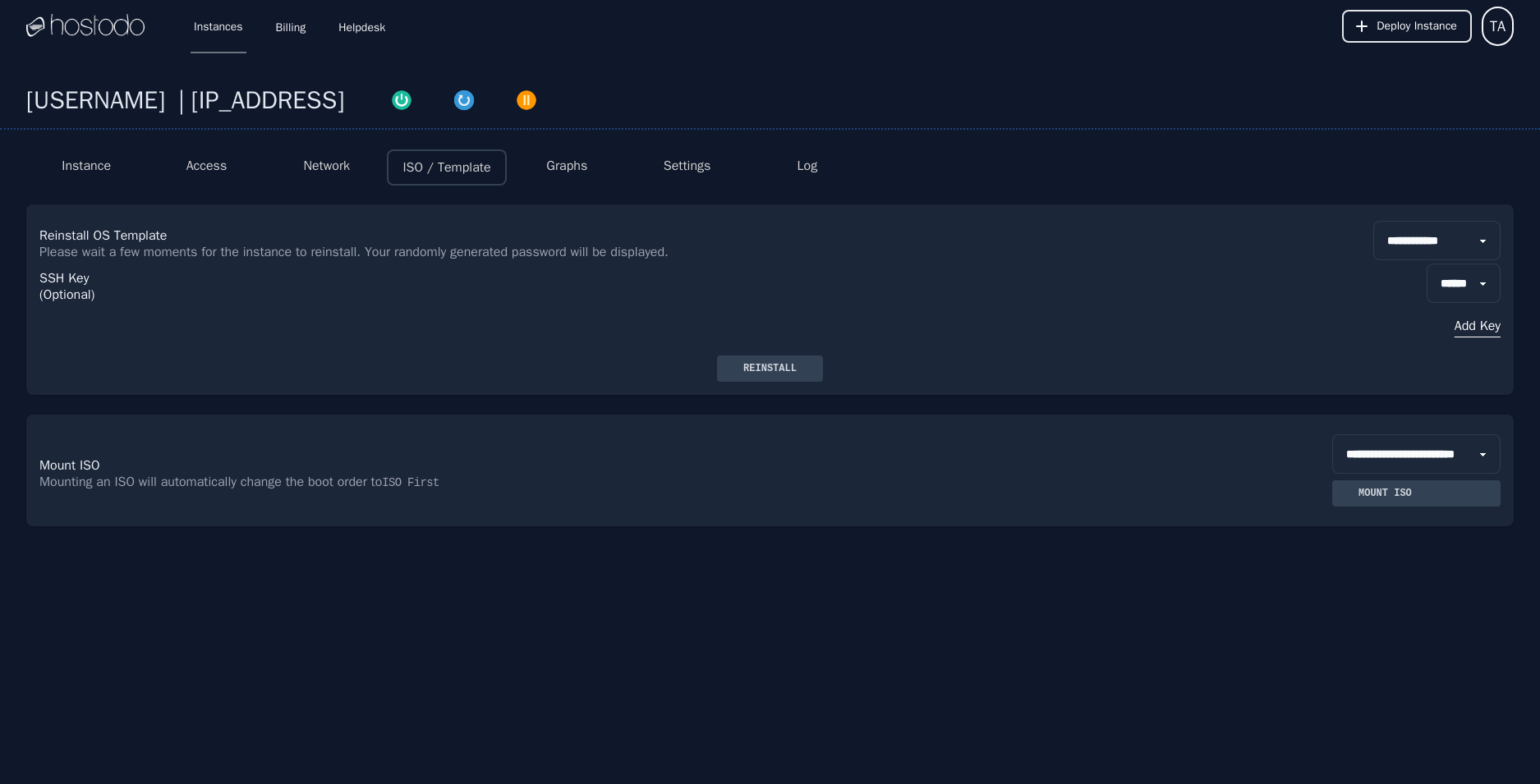 click on "**********" at bounding box center (1416, 454) 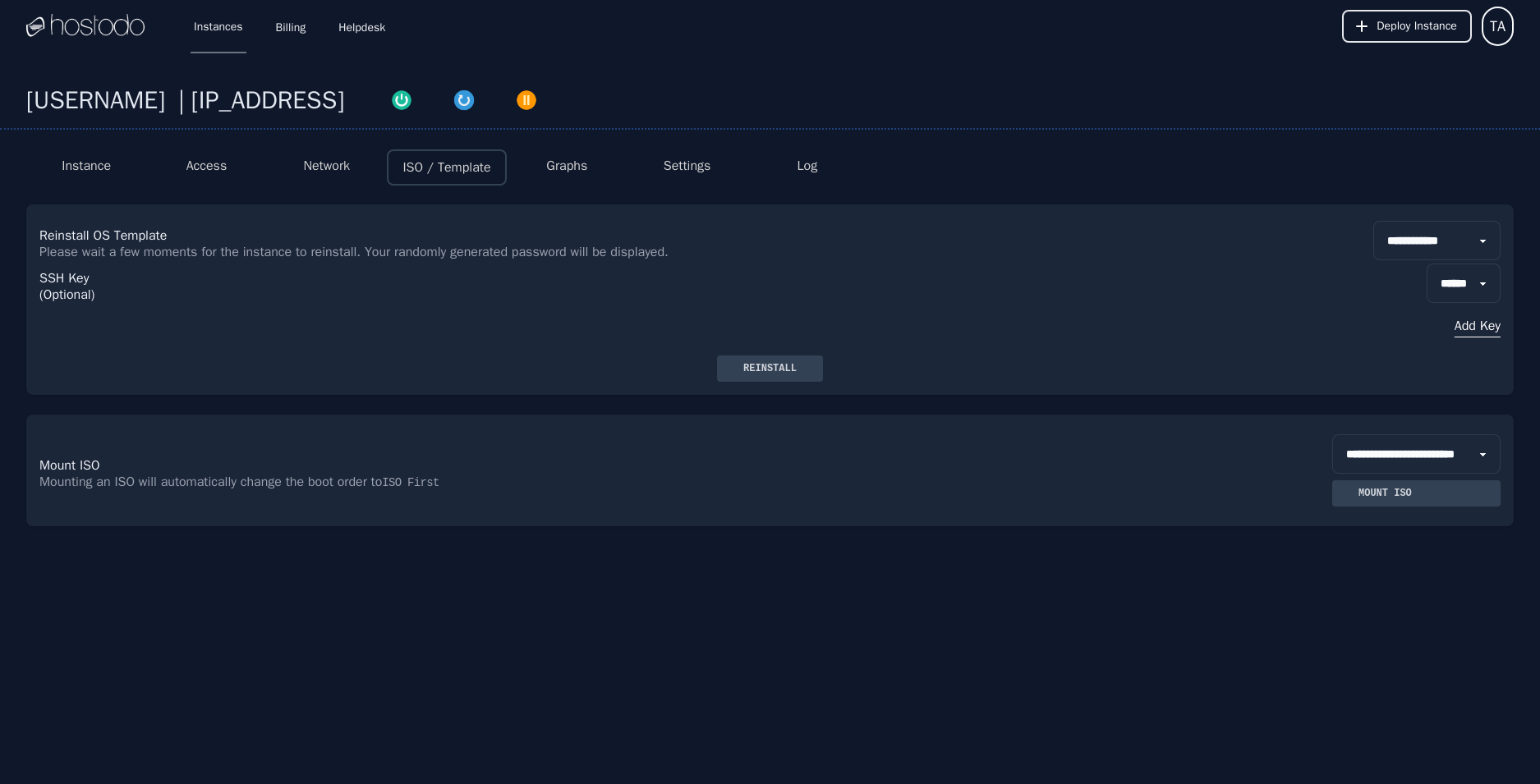 click on "Reinstall" at bounding box center [770, 369] 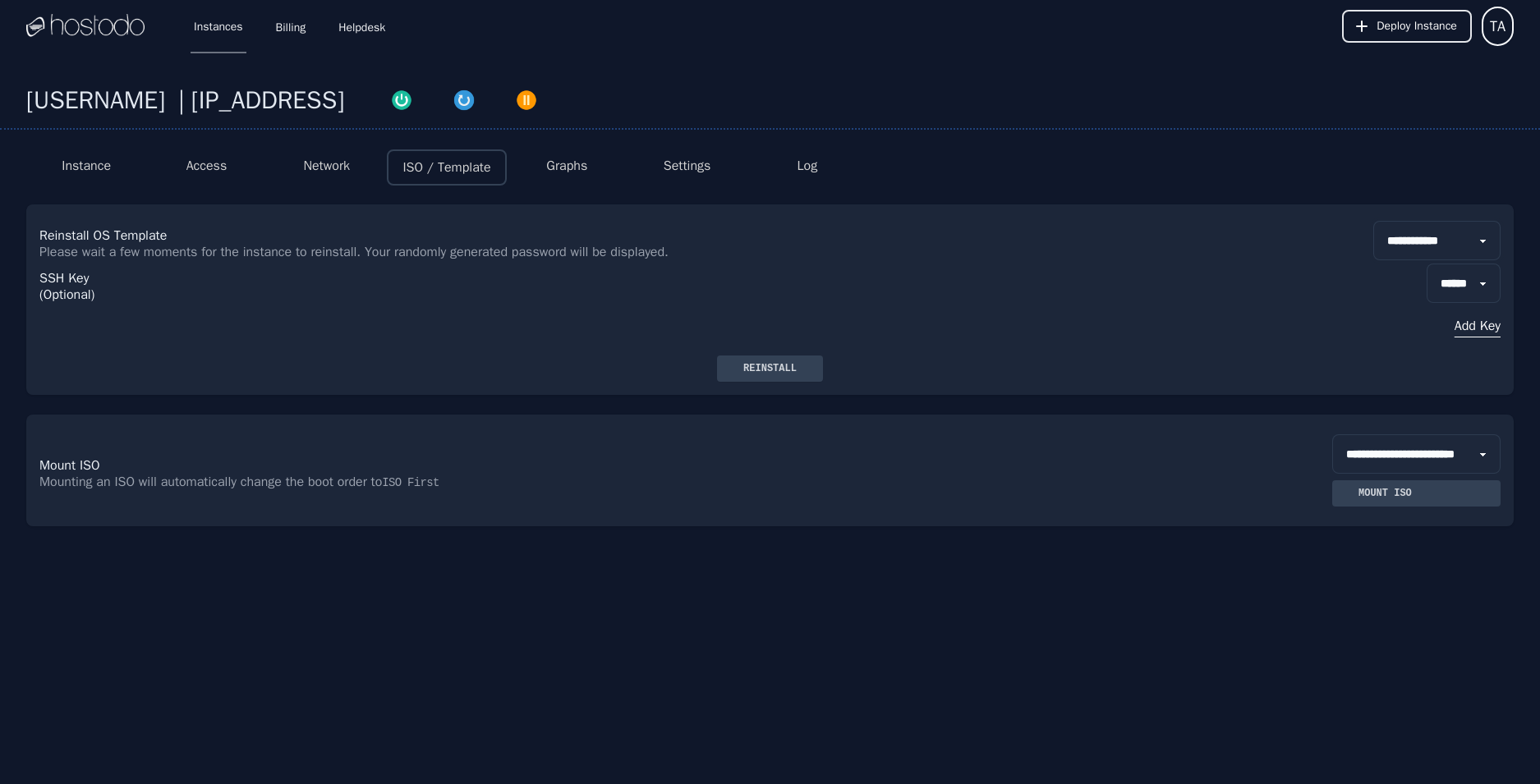 click on "**********" at bounding box center [1437, 241] 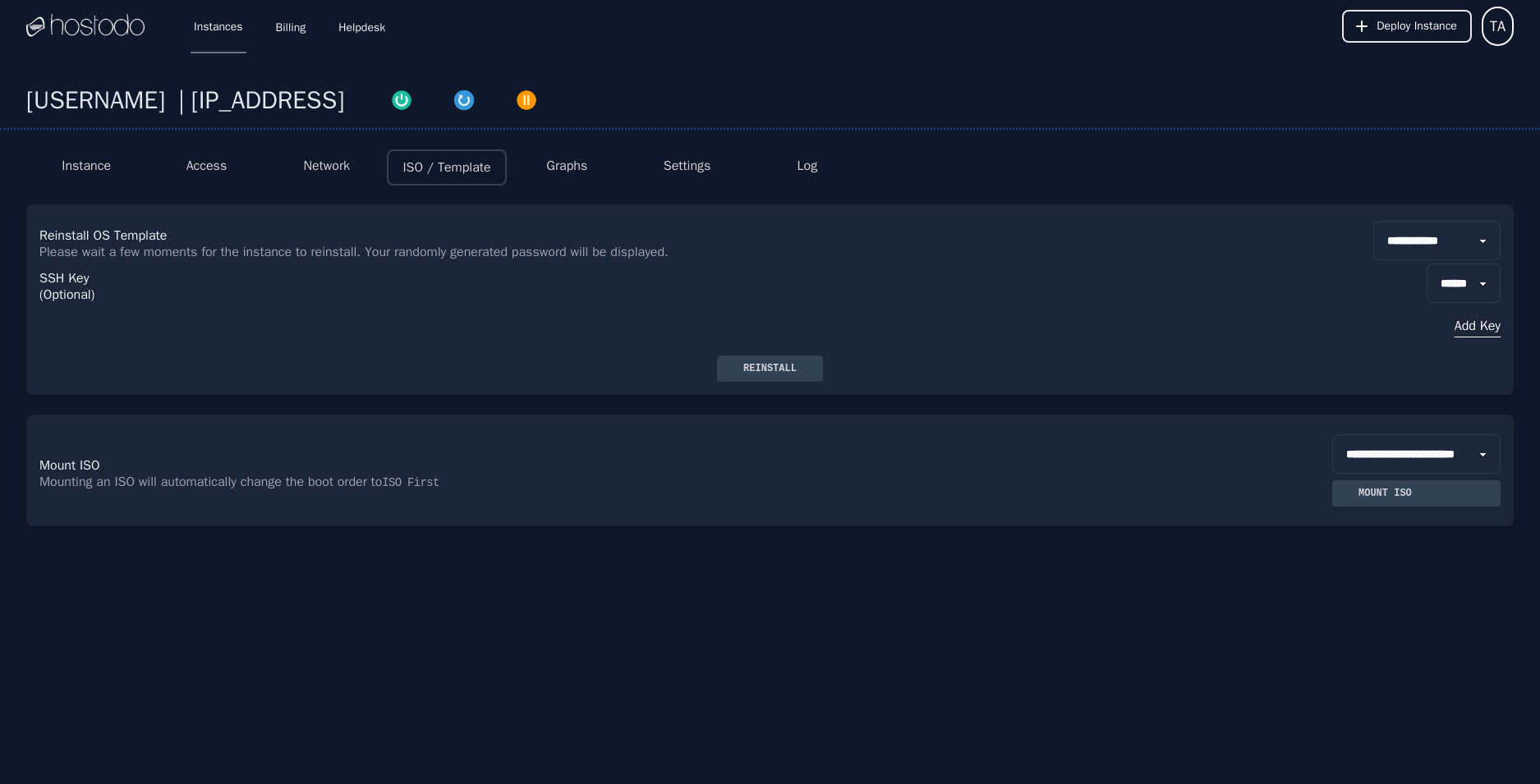click on "Reinstall" at bounding box center (770, 369) 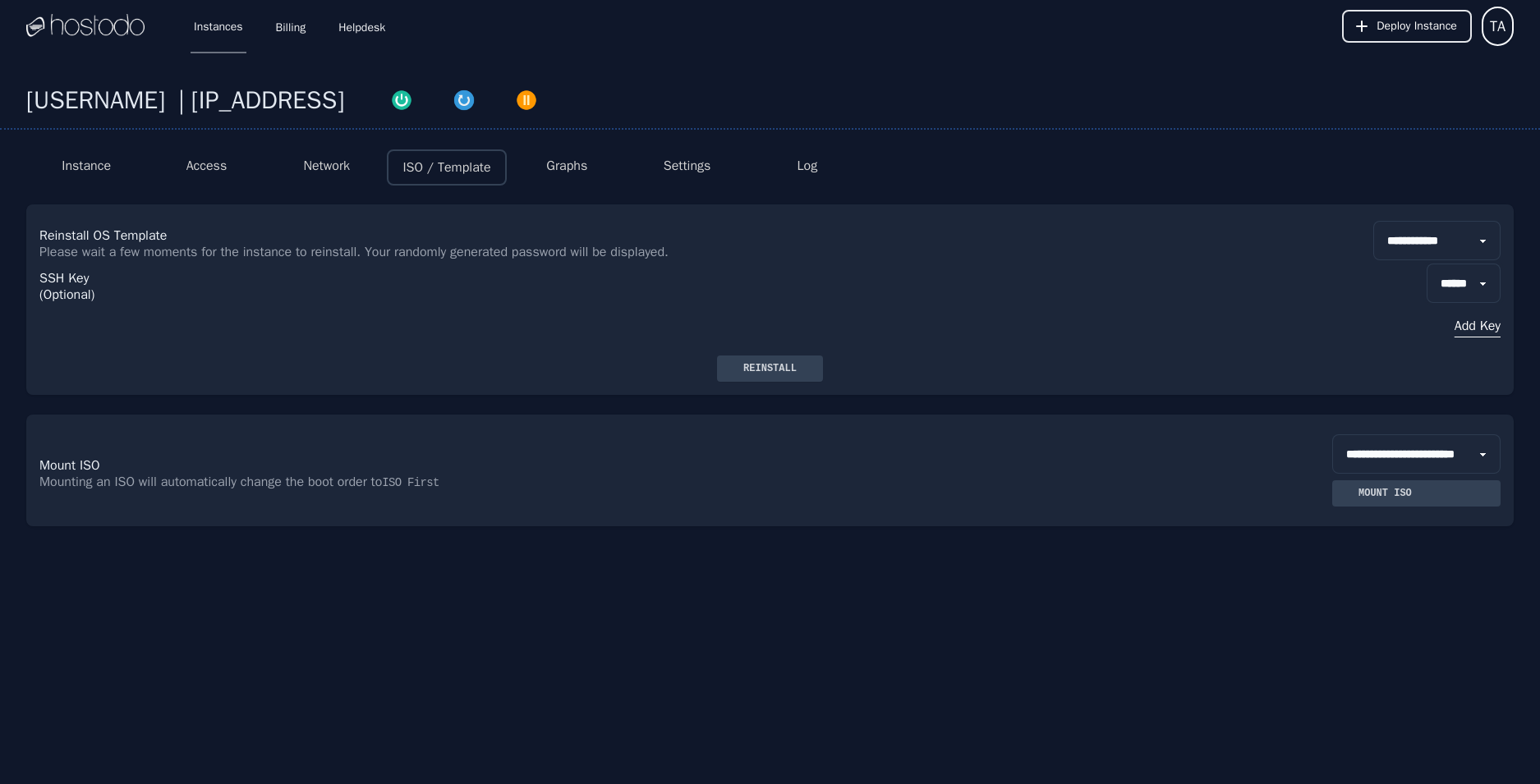 click on "******" at bounding box center (1464, 283) 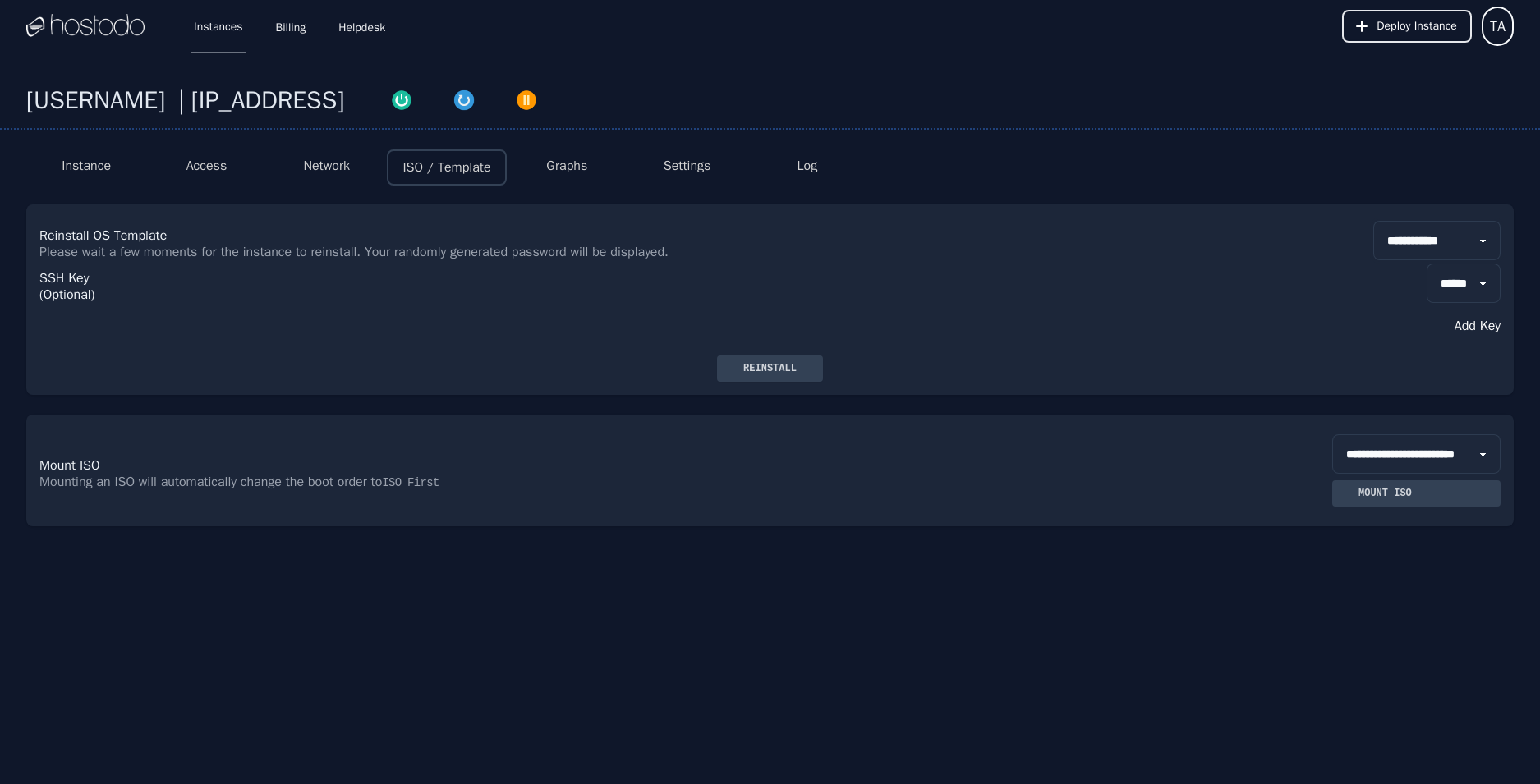 click on "**********" at bounding box center [1437, 241] 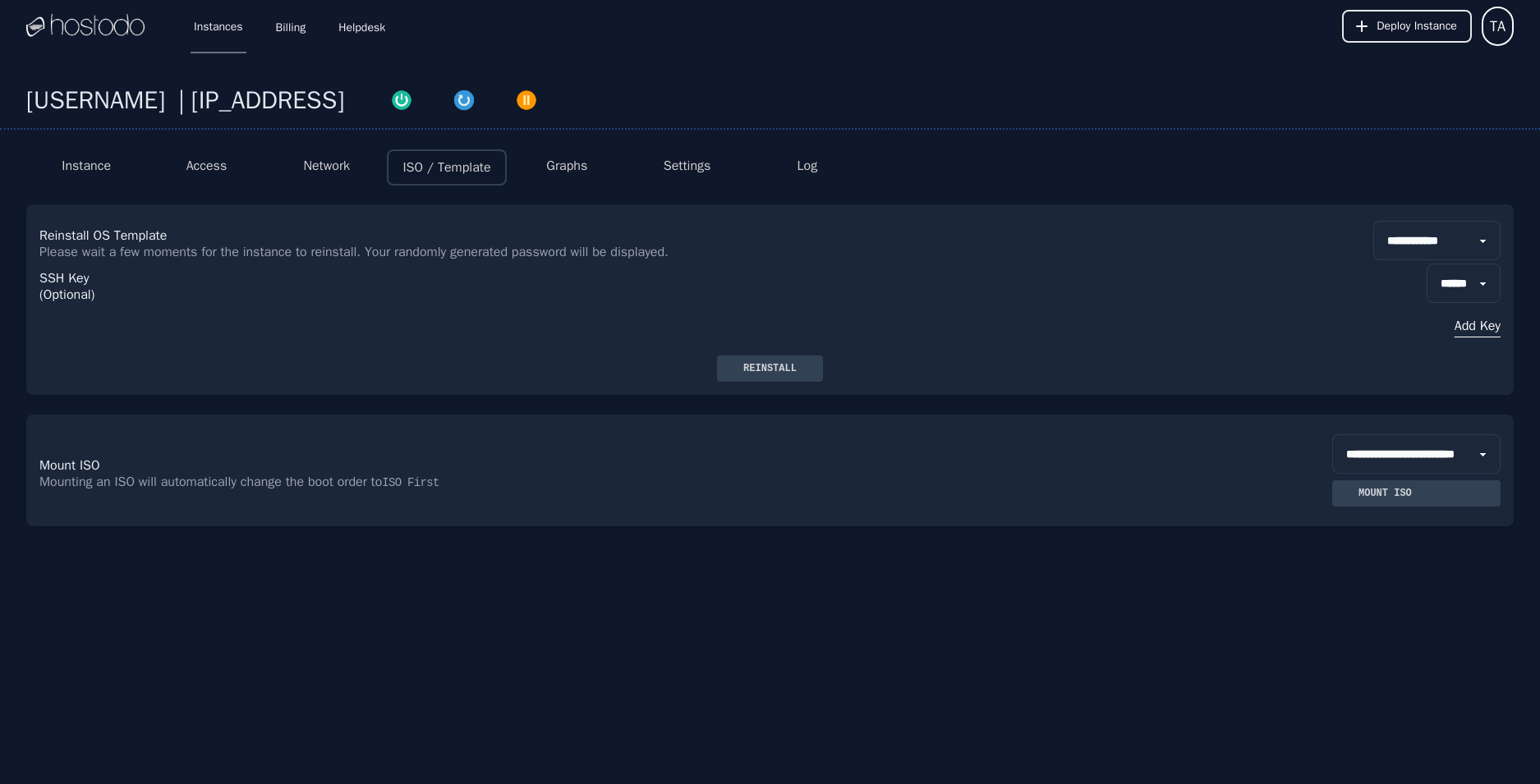 click on "**********" at bounding box center [1437, 241] 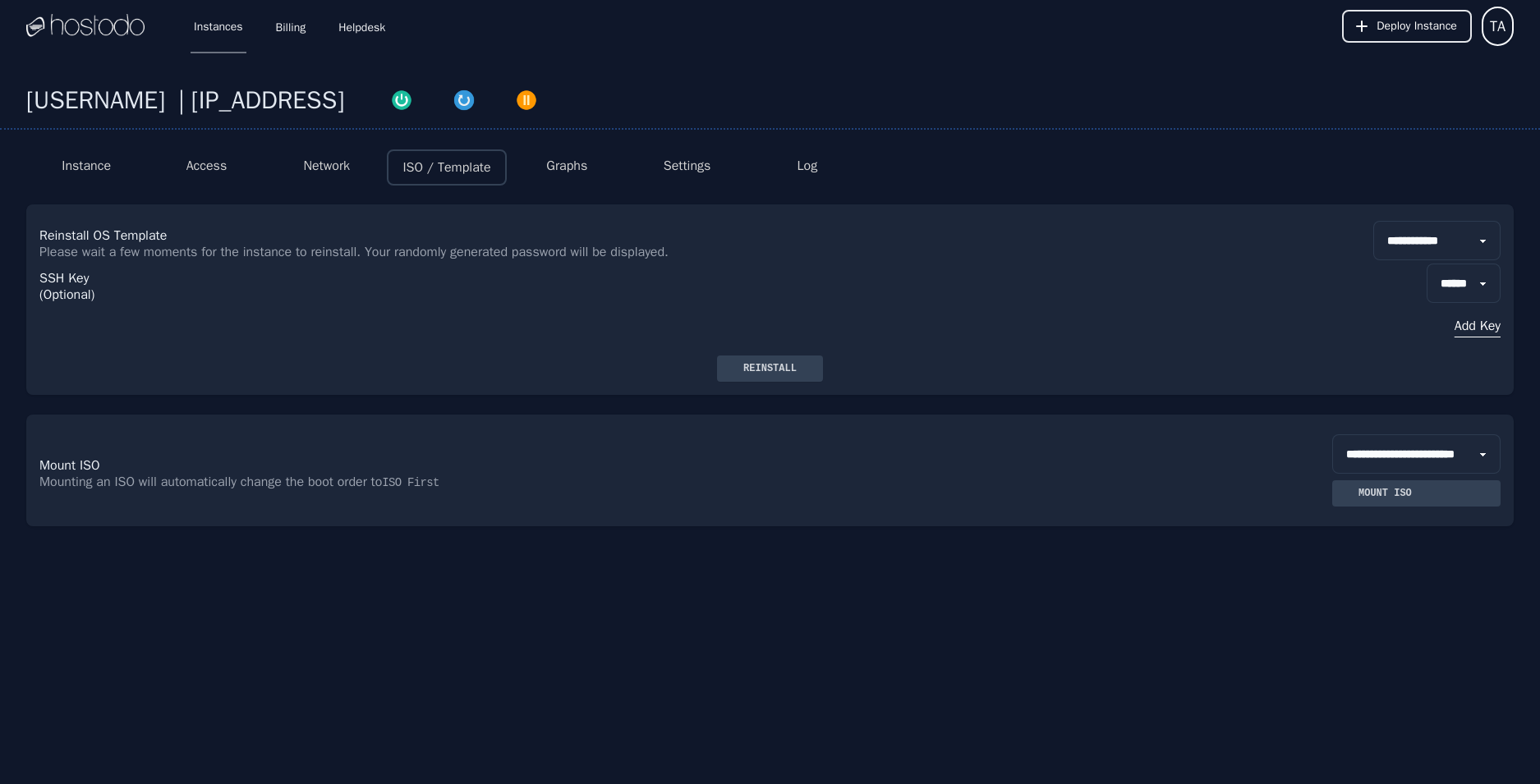 click on "Network" at bounding box center (327, 167) 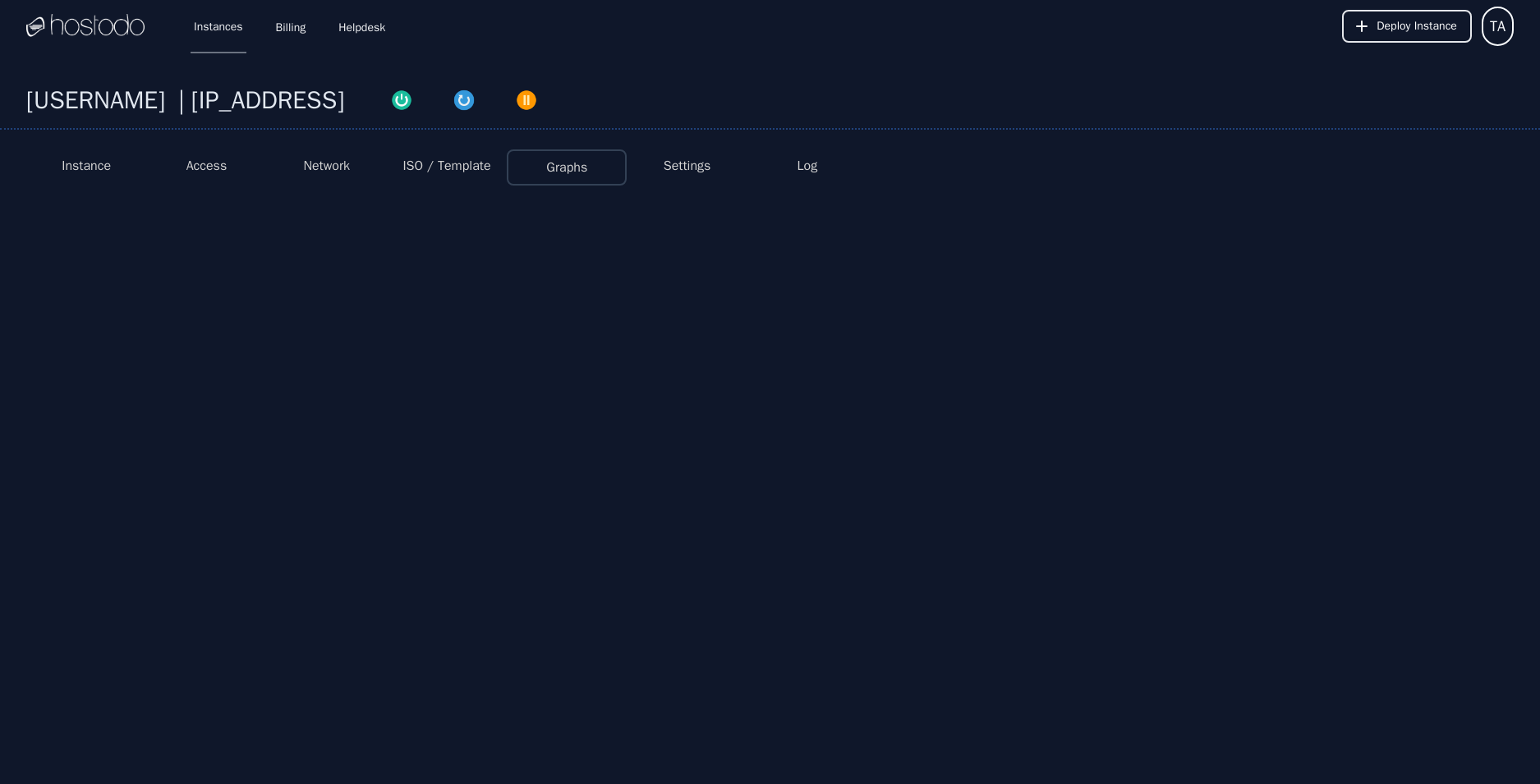 select on "***" 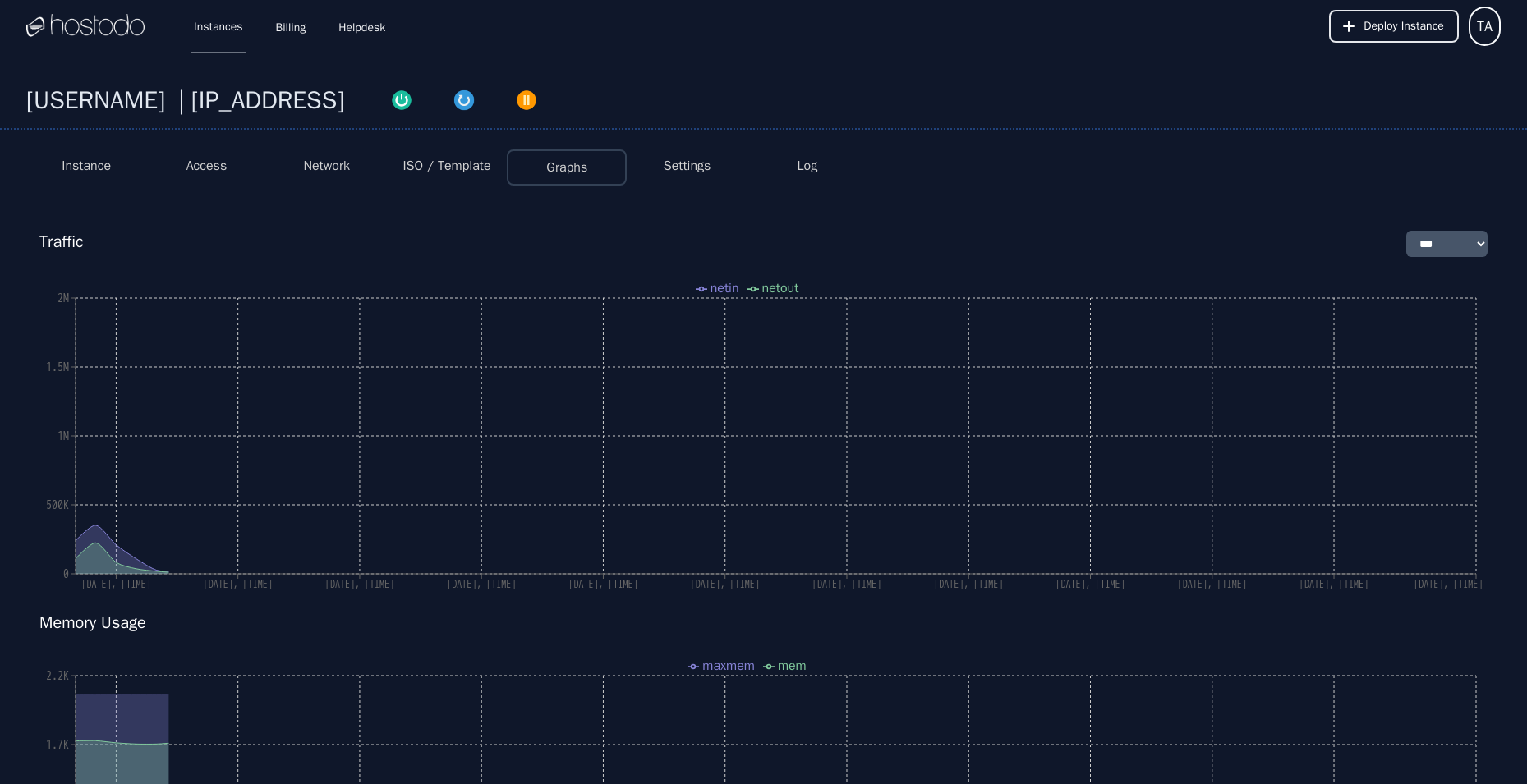 click on "ISO / Template" at bounding box center [446, 166] 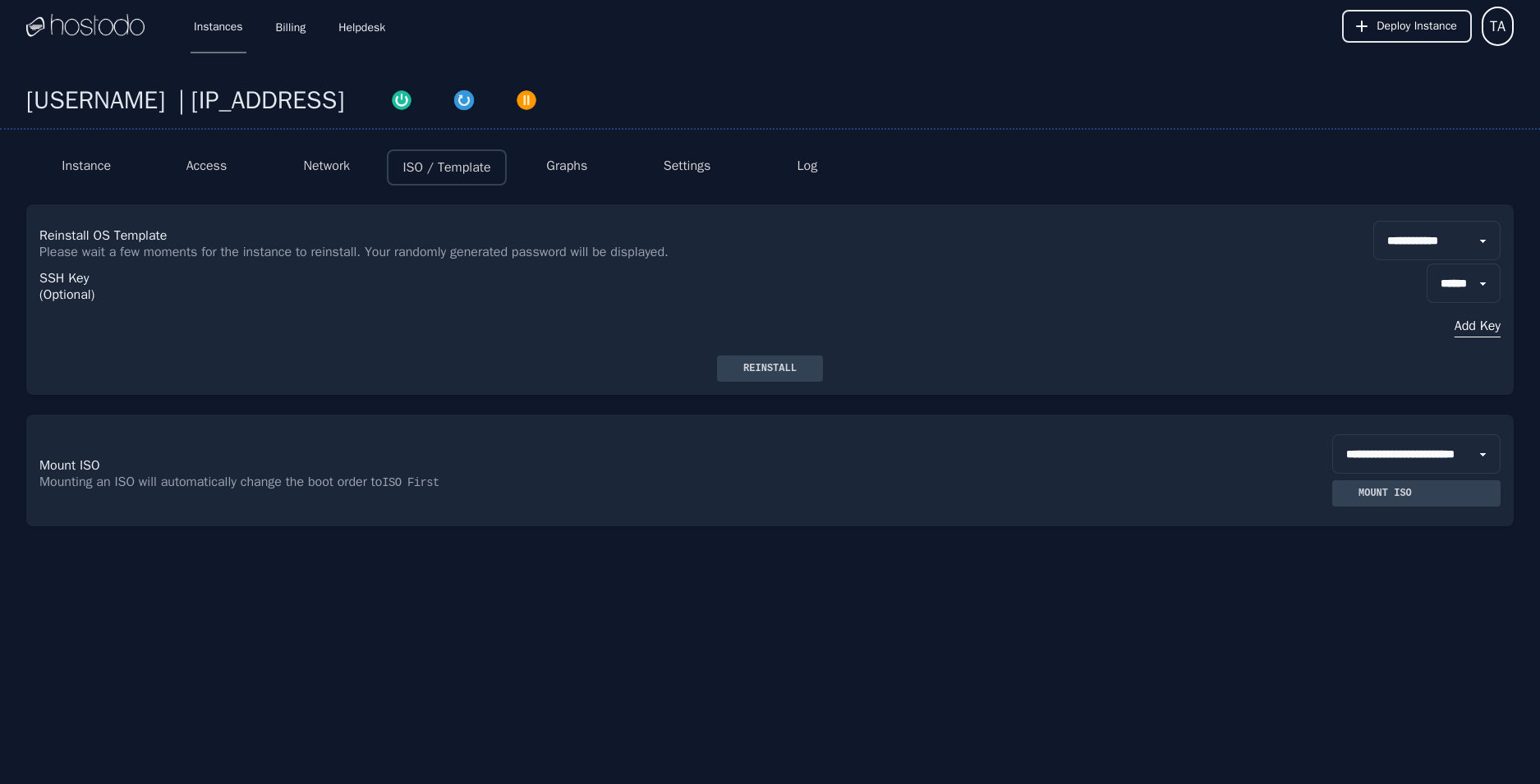 click on "Network" at bounding box center [326, 166] 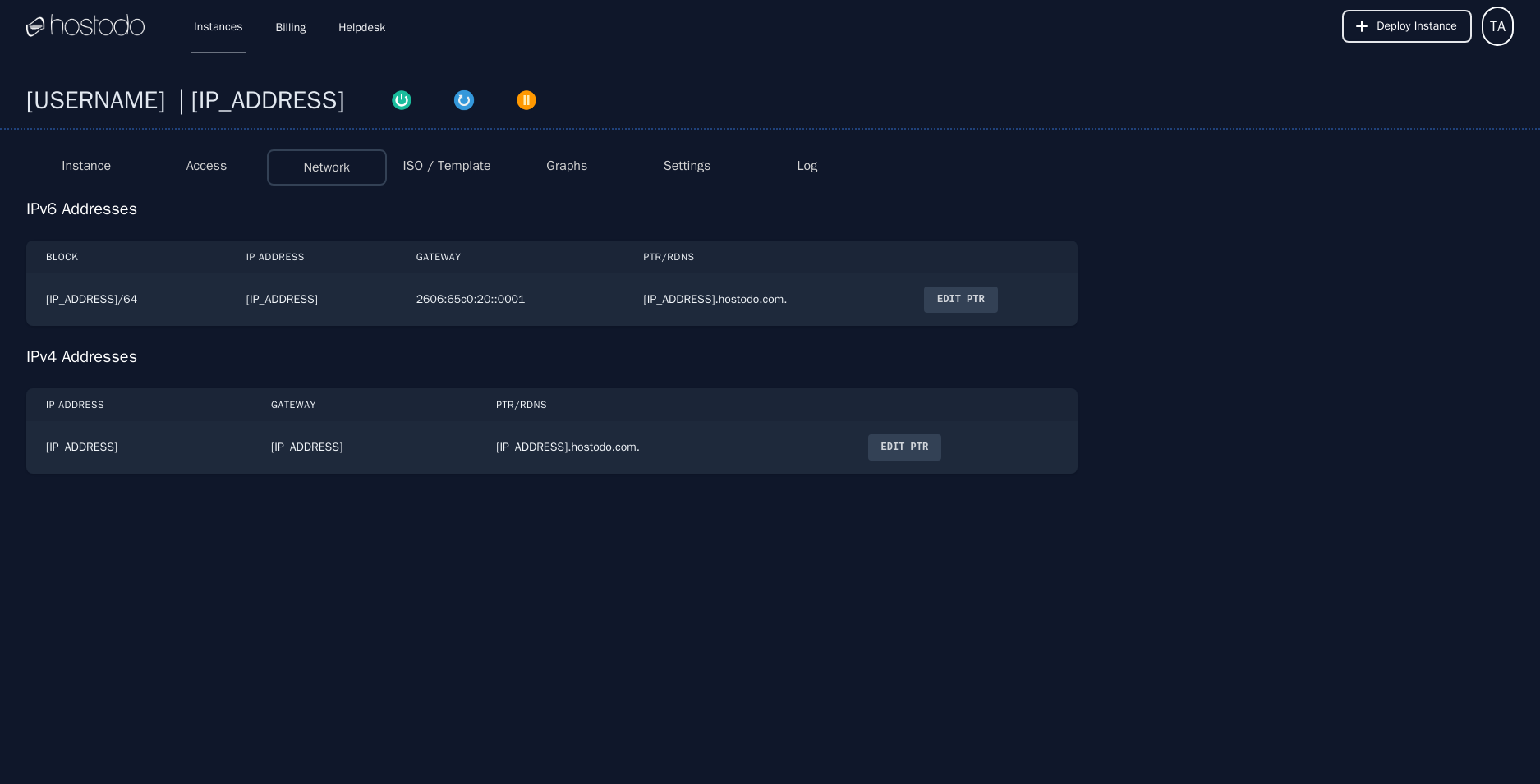click on "ISO / Template" at bounding box center (446, 166) 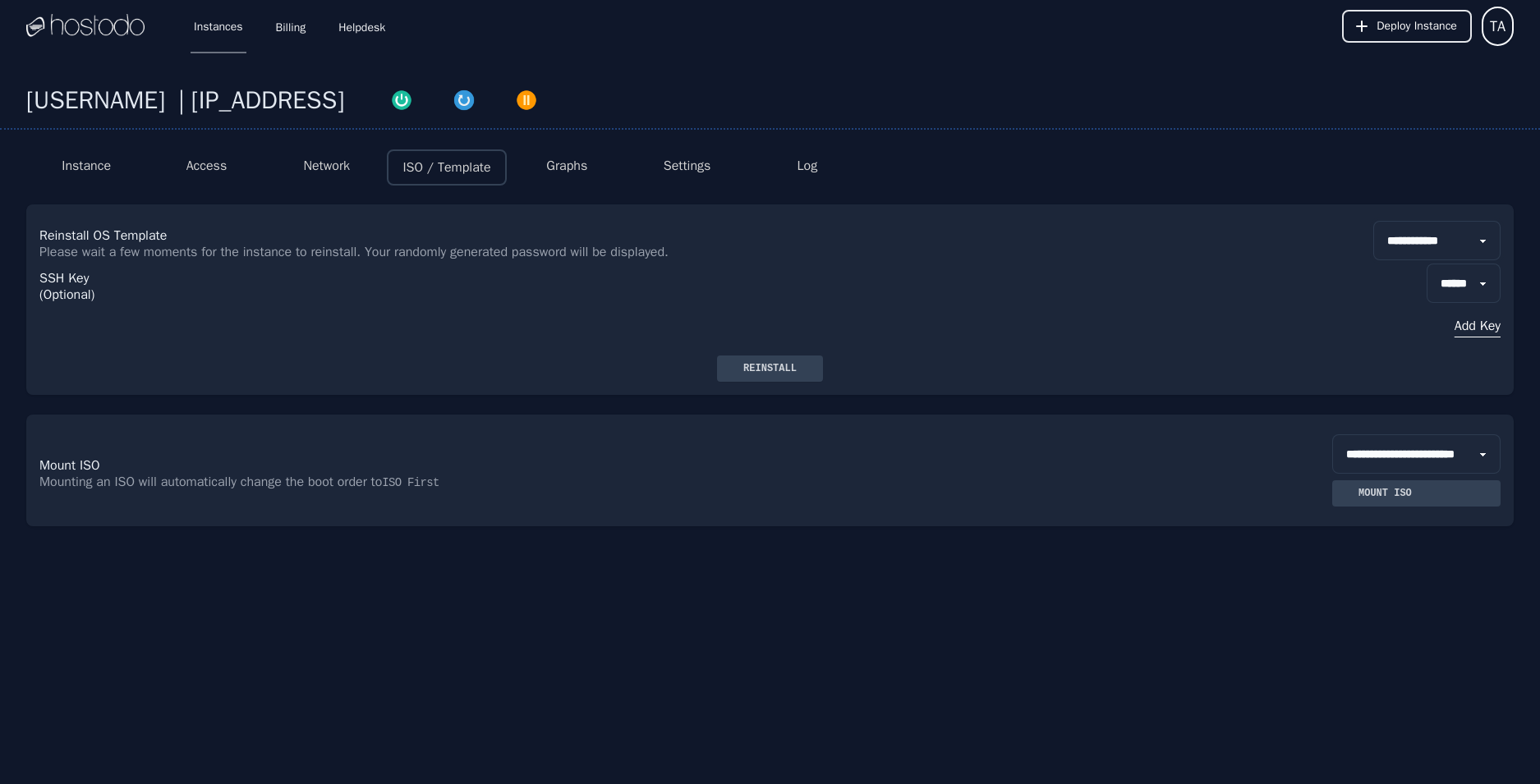 click on "**********" at bounding box center (1437, 241) 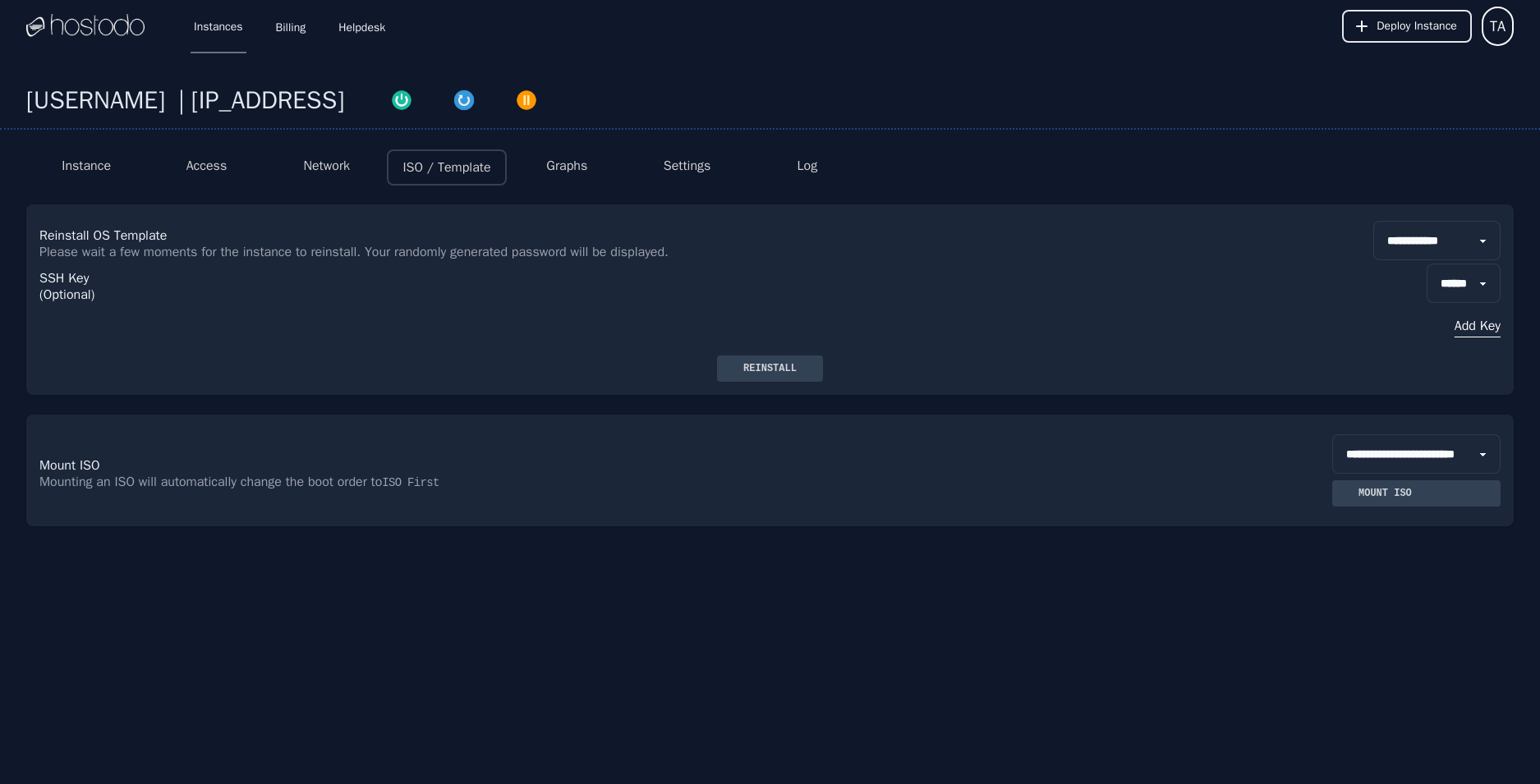 click on "SSH Key (Optional) ****** Add Key" at bounding box center (770, 308) 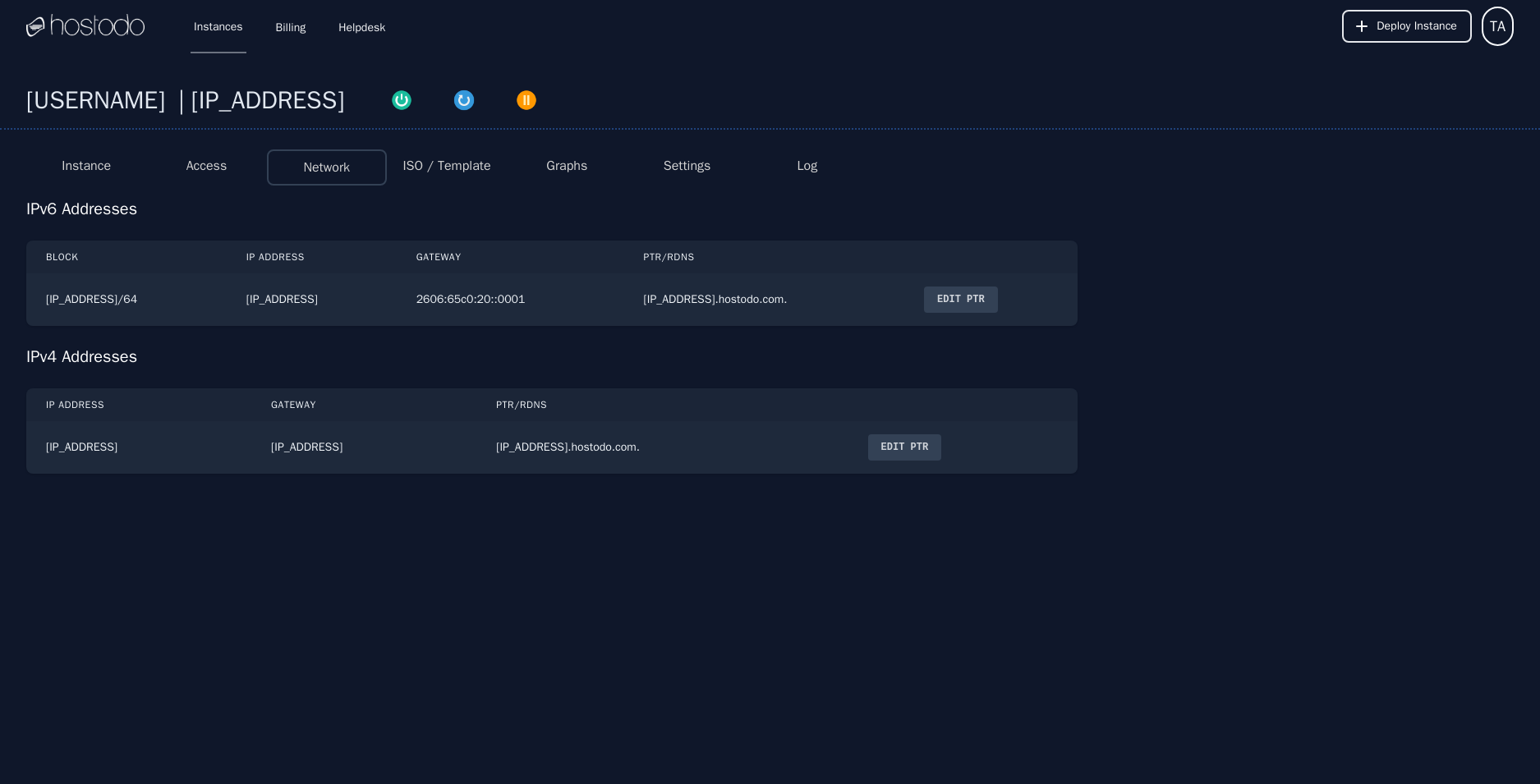 click on "Access" at bounding box center [206, 167] 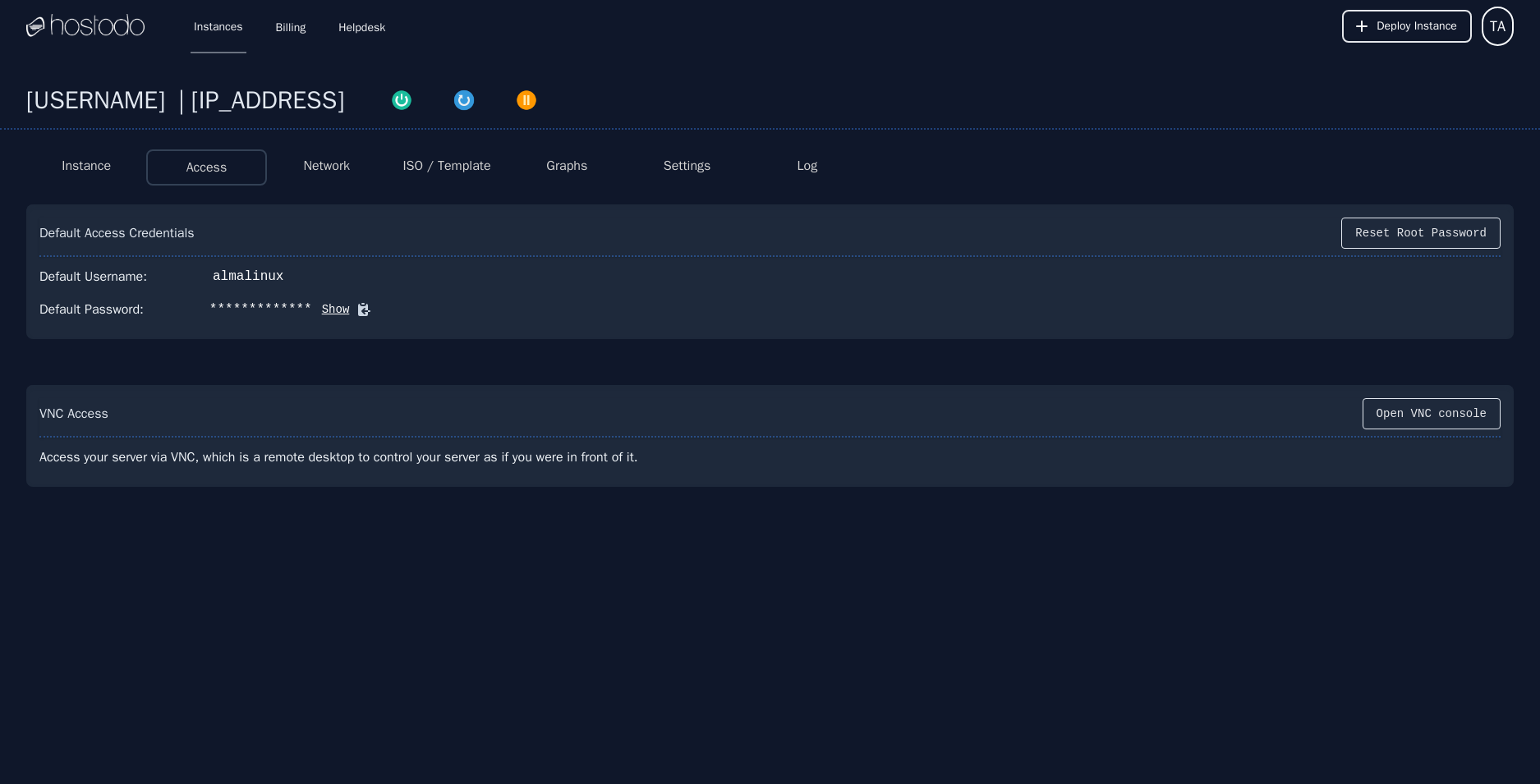 click on "ISO / Template" at bounding box center [446, 166] 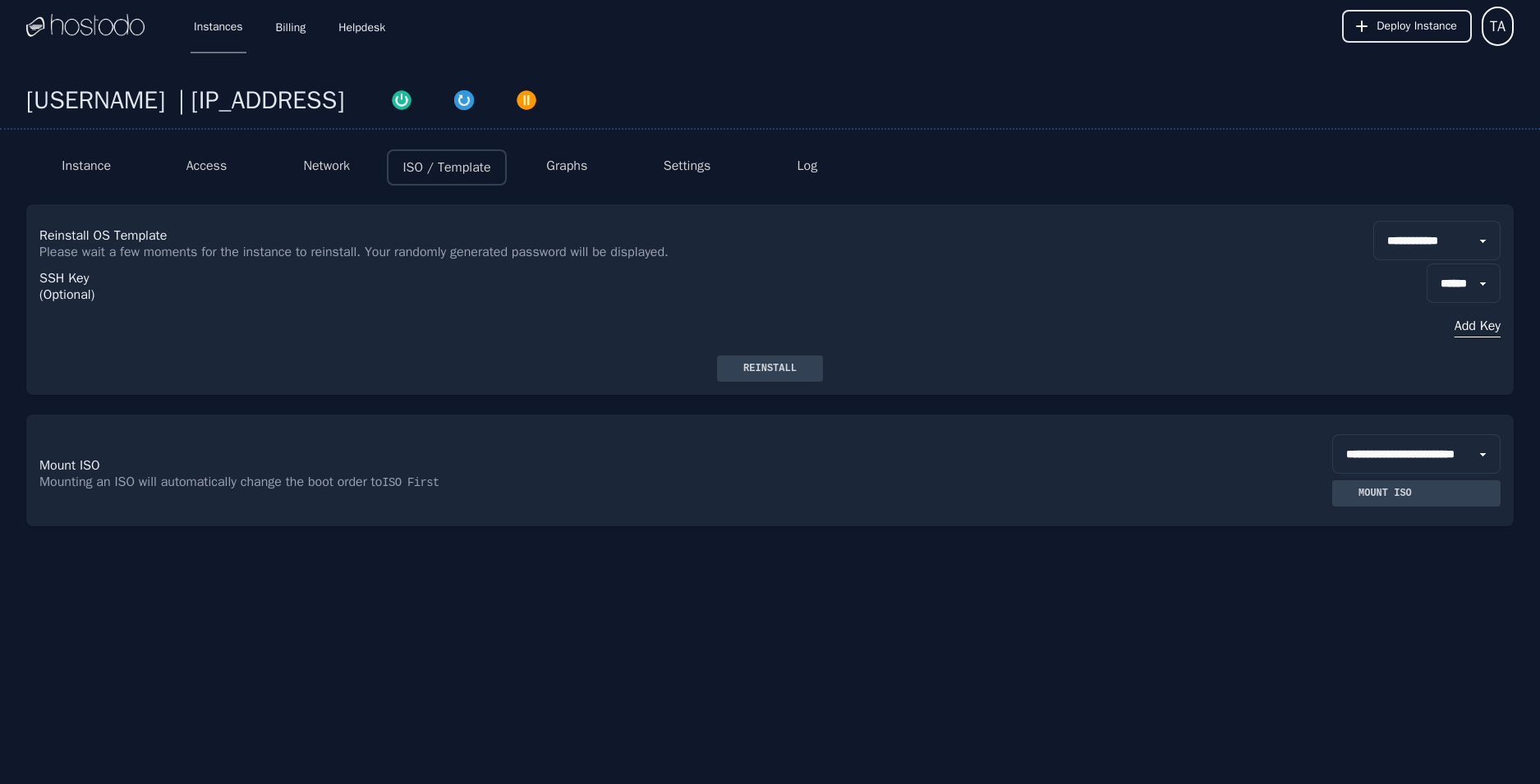 click on "Graphs" at bounding box center (567, 167) 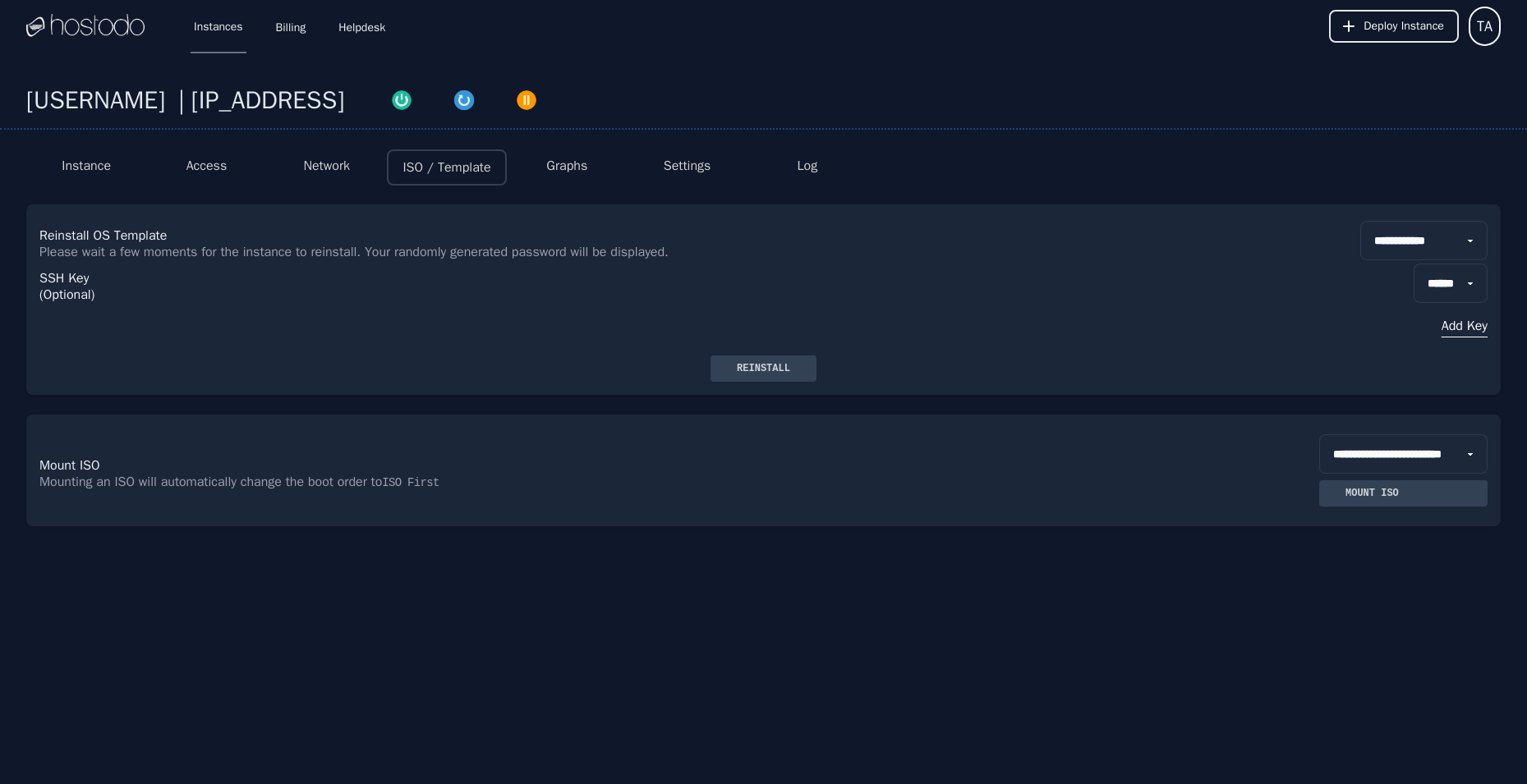 select on "***" 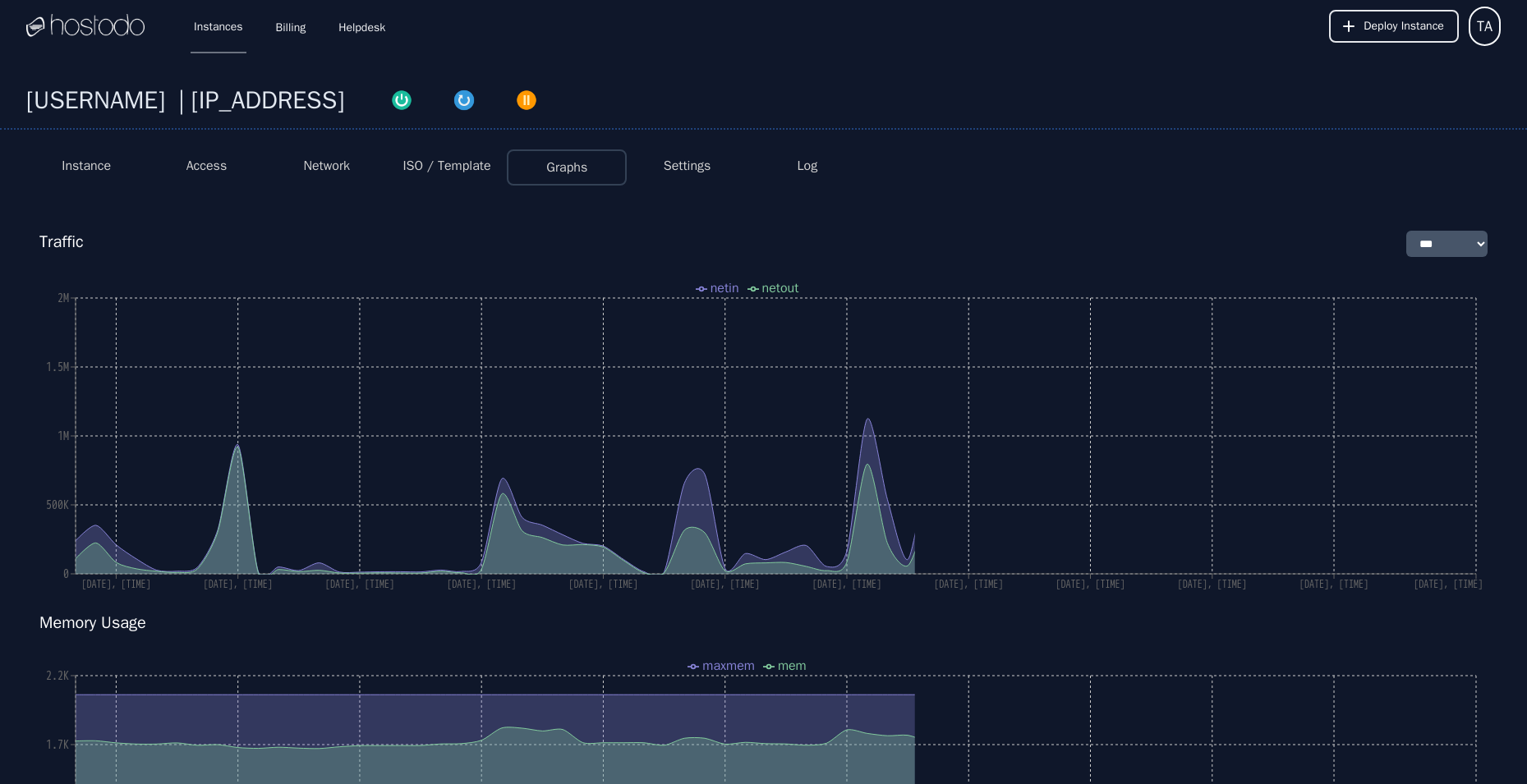 click on "Settings" at bounding box center (687, 167) 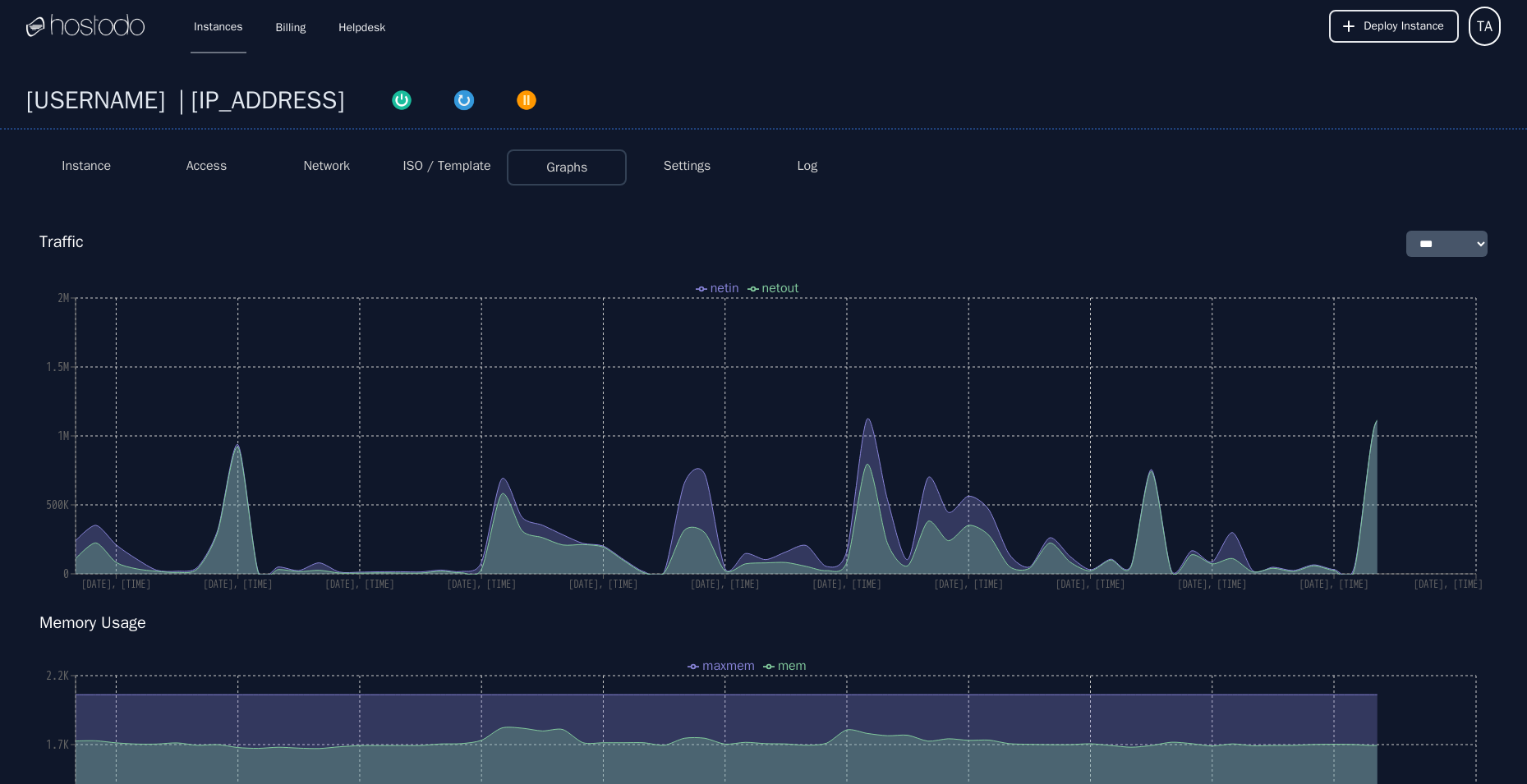 click on "Settings" at bounding box center (688, 166) 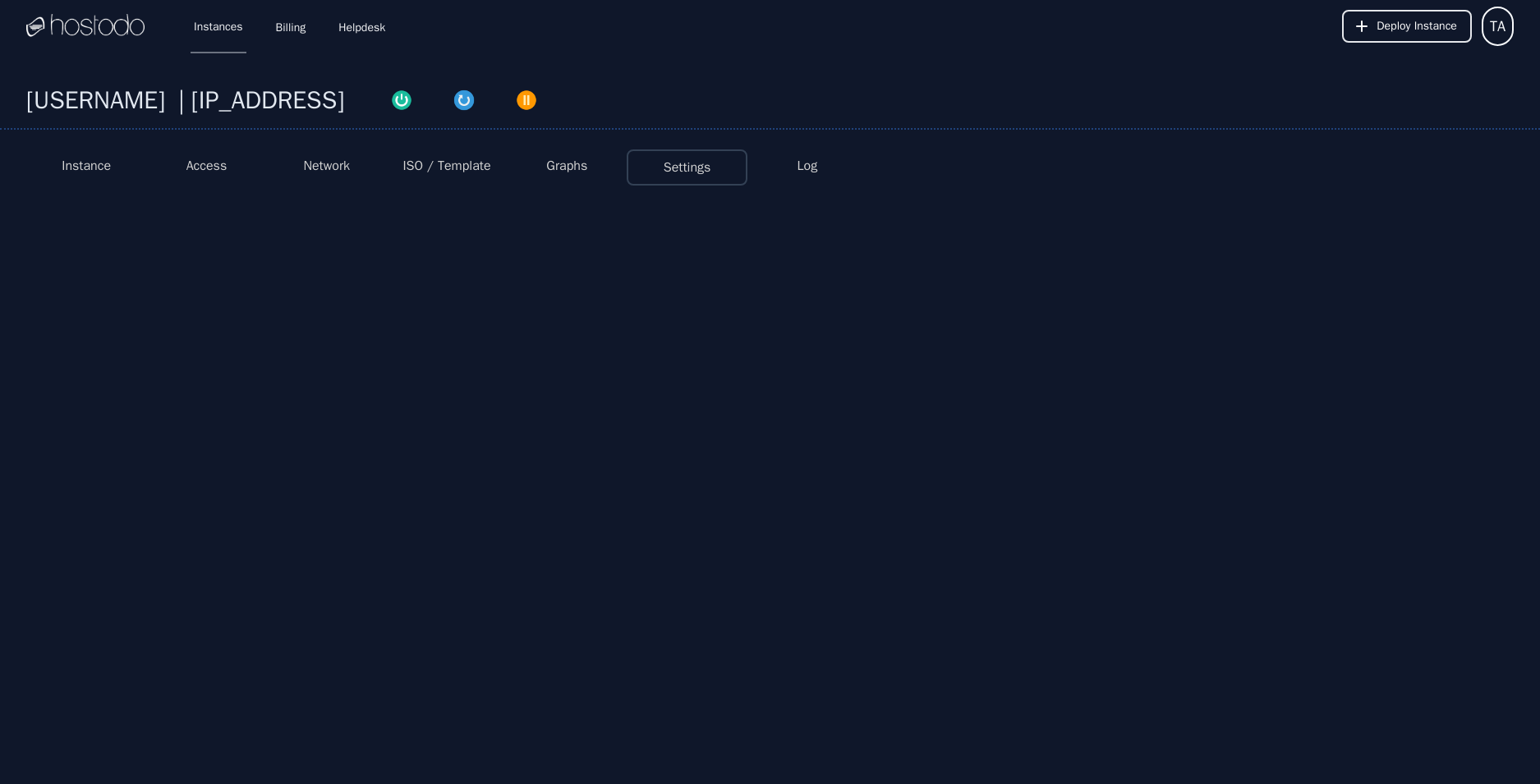 click on "Log" at bounding box center [807, 166] 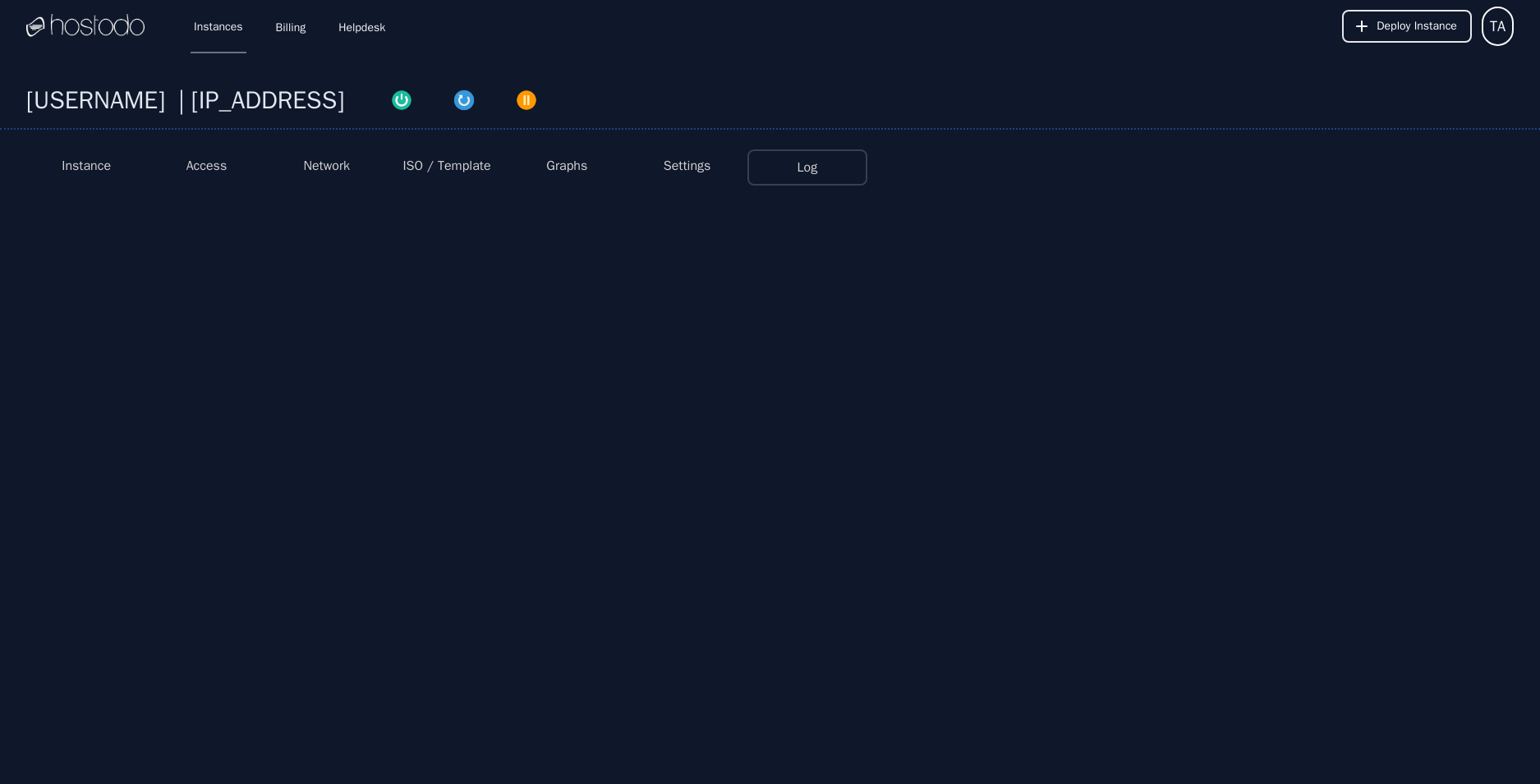 click on "Instance" at bounding box center [86, 166] 